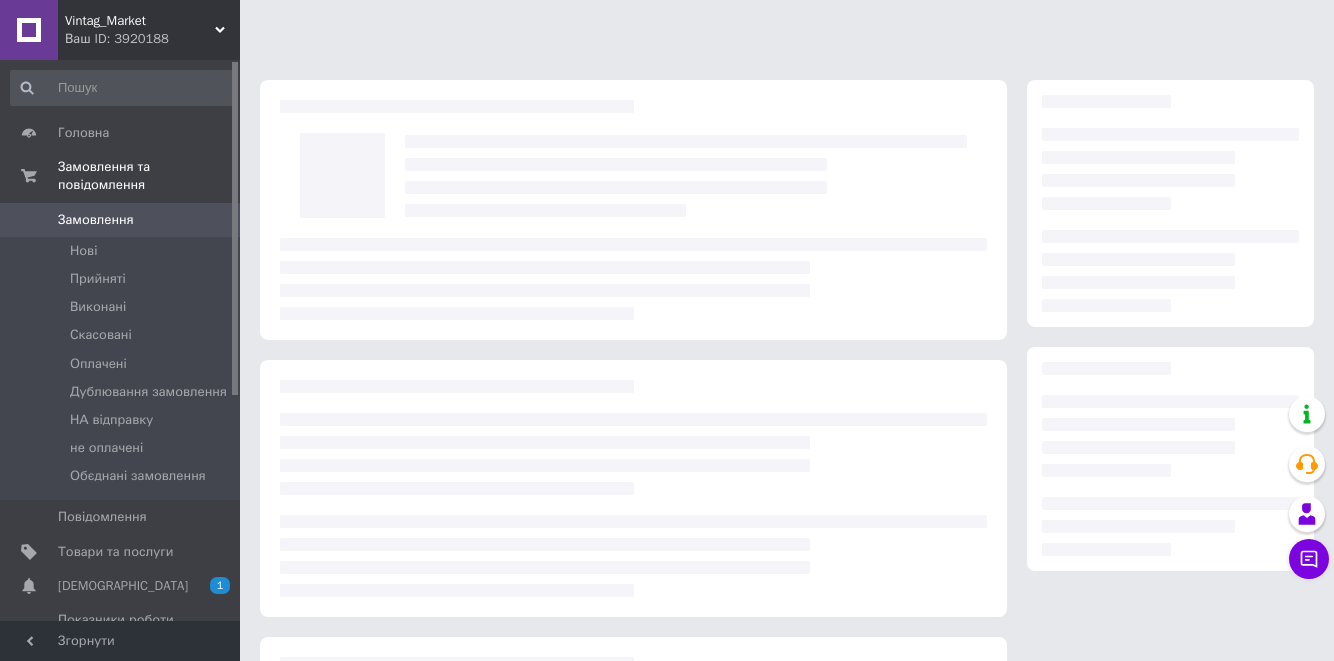 scroll, scrollTop: 253, scrollLeft: 0, axis: vertical 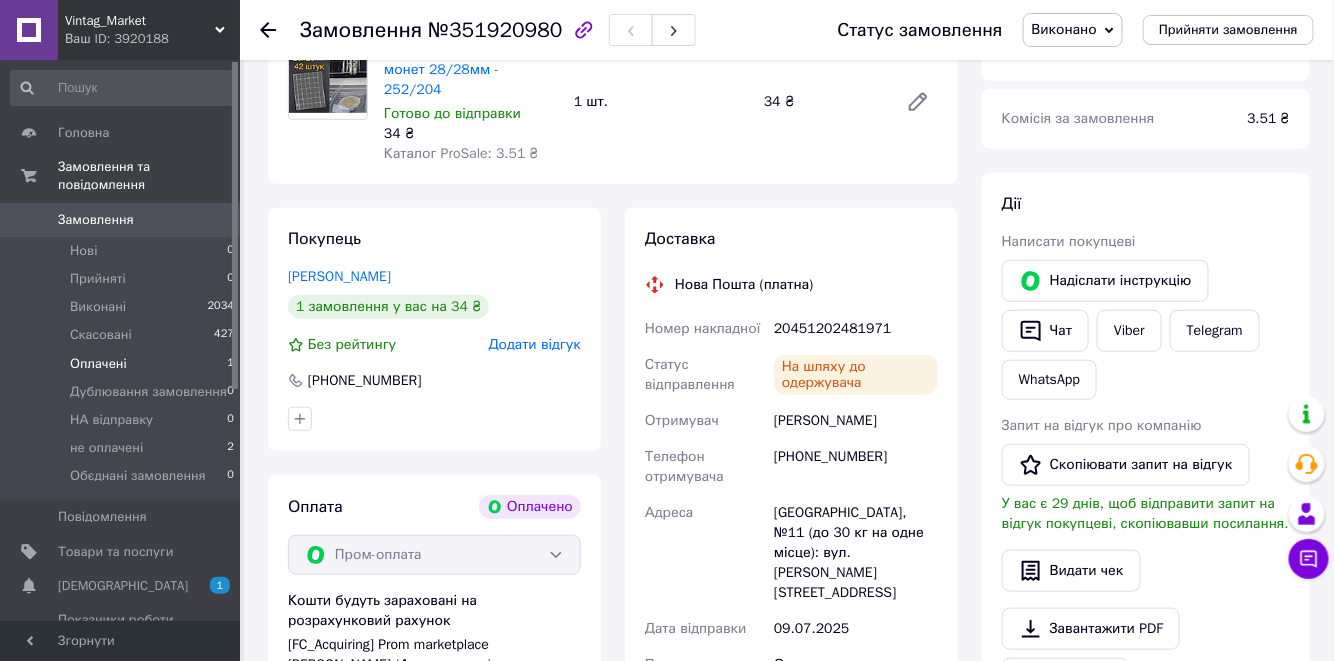 click on "Оплачені 1" at bounding box center (123, 364) 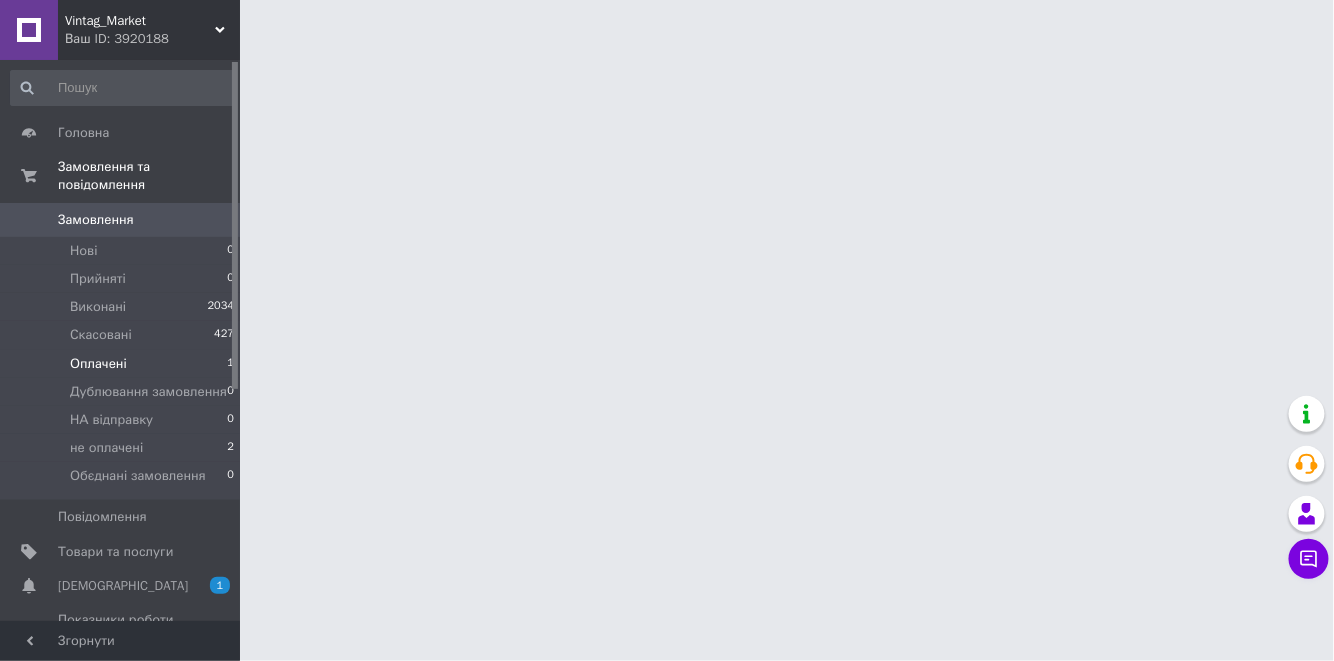 scroll, scrollTop: 0, scrollLeft: 0, axis: both 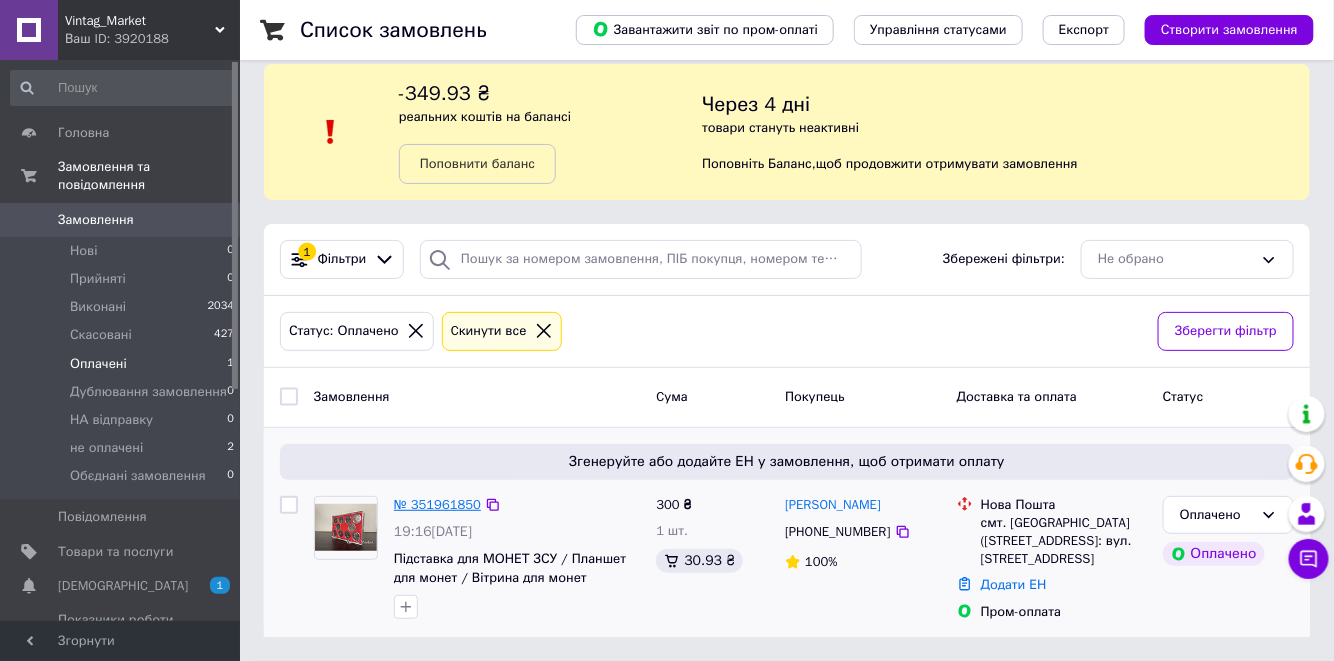 click on "№ 351961850" at bounding box center [437, 504] 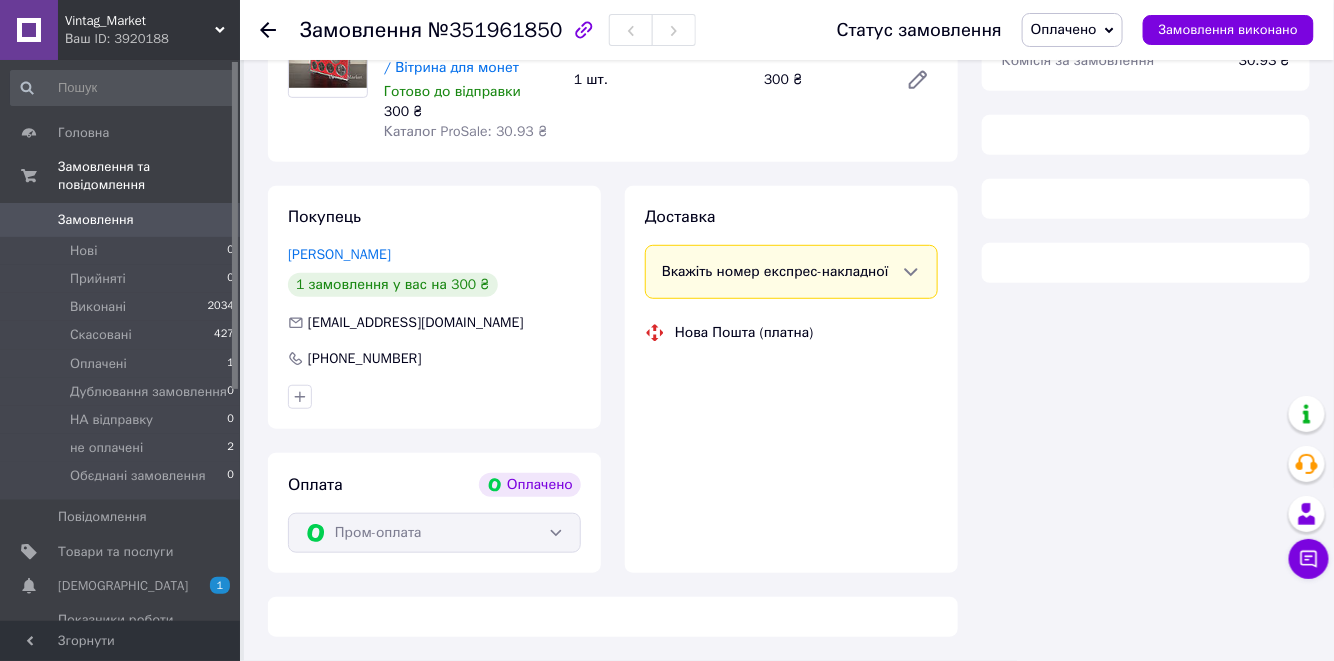 scroll, scrollTop: 308, scrollLeft: 0, axis: vertical 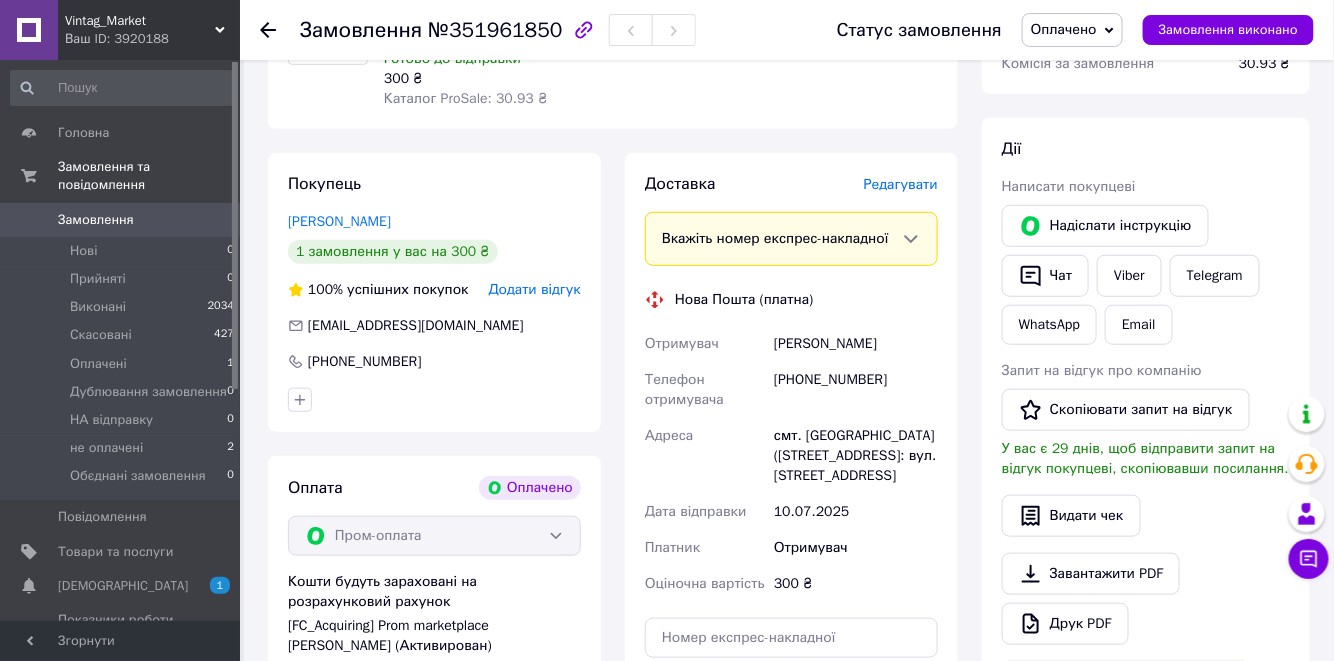 click on "Редагувати" at bounding box center (901, 184) 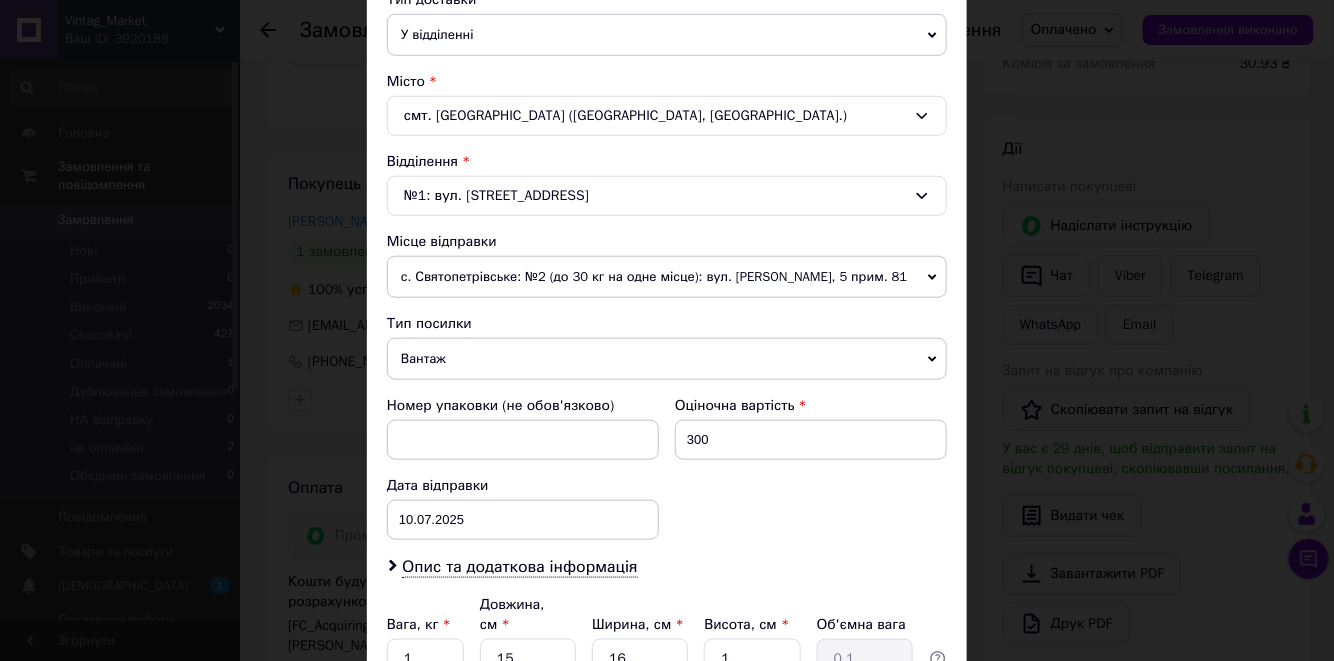 scroll, scrollTop: 735, scrollLeft: 0, axis: vertical 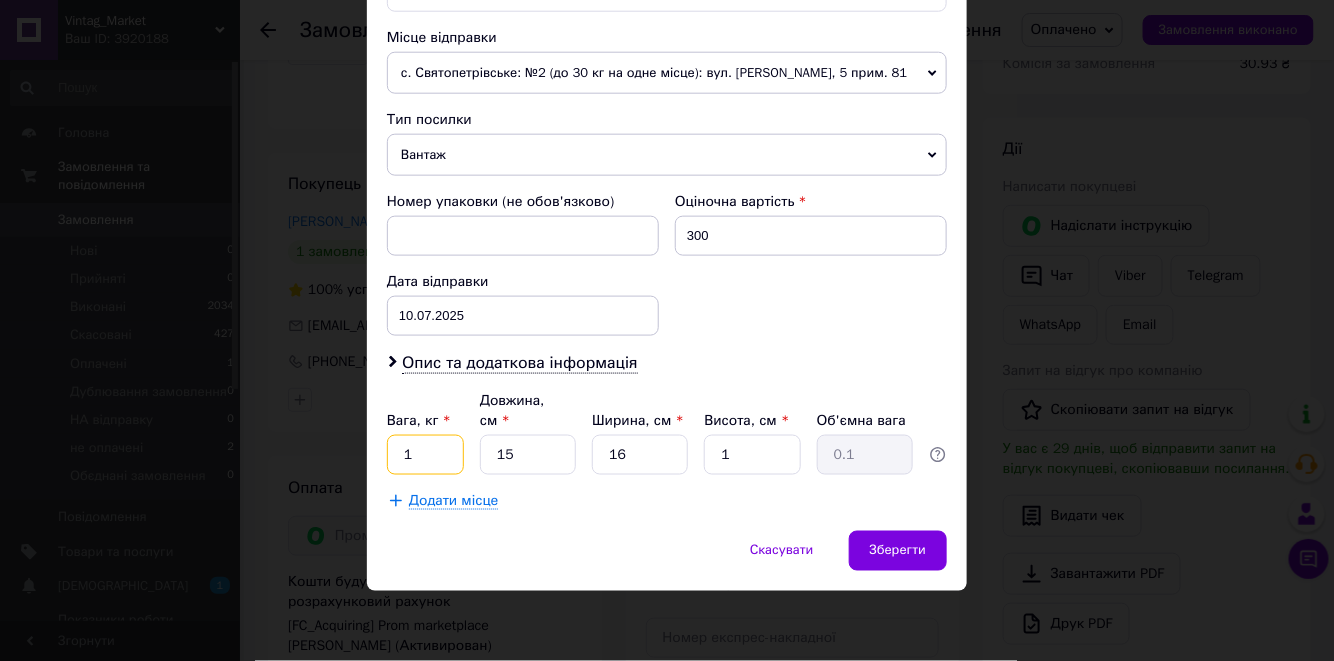 drag, startPoint x: 434, startPoint y: 453, endPoint x: 372, endPoint y: 453, distance: 62 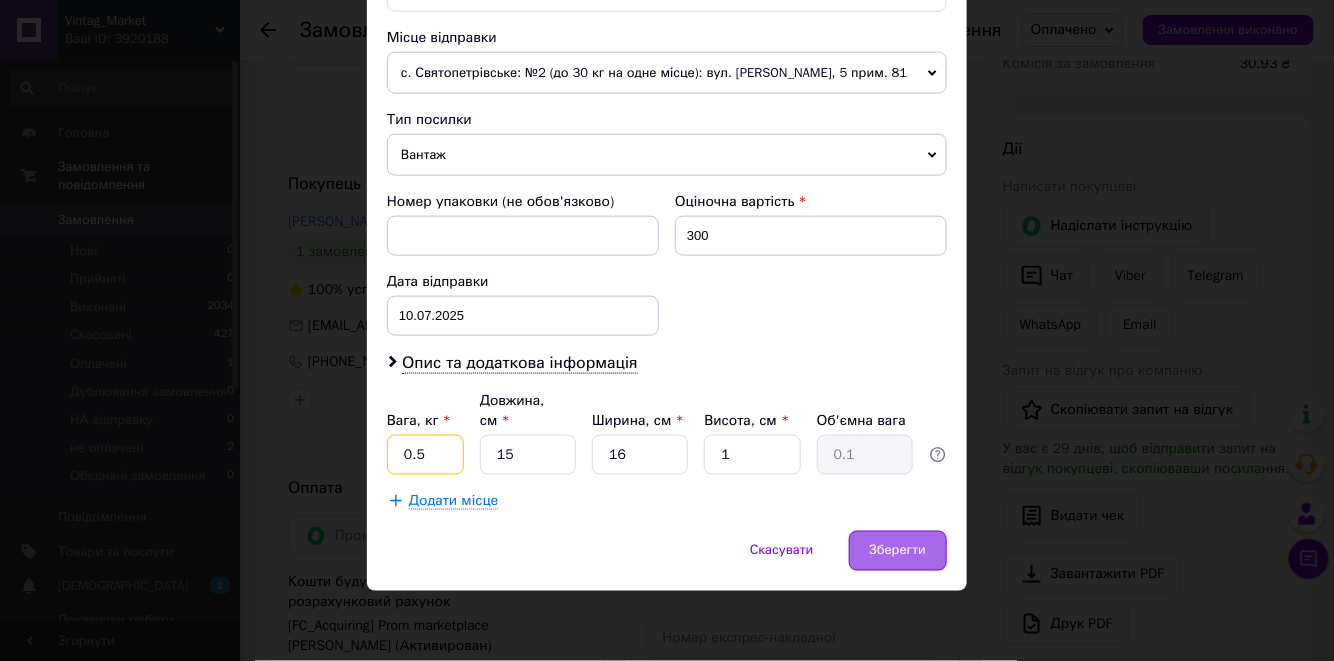 type on "0.5" 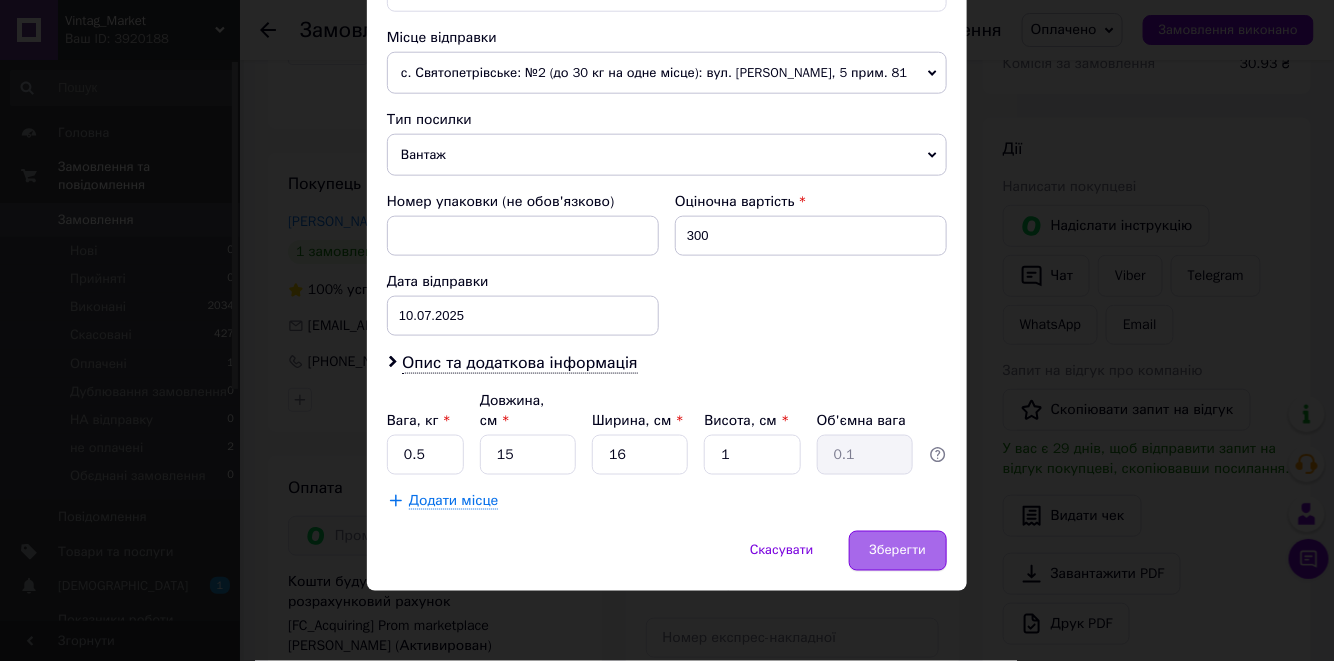 click on "Зберегти" at bounding box center [898, 551] 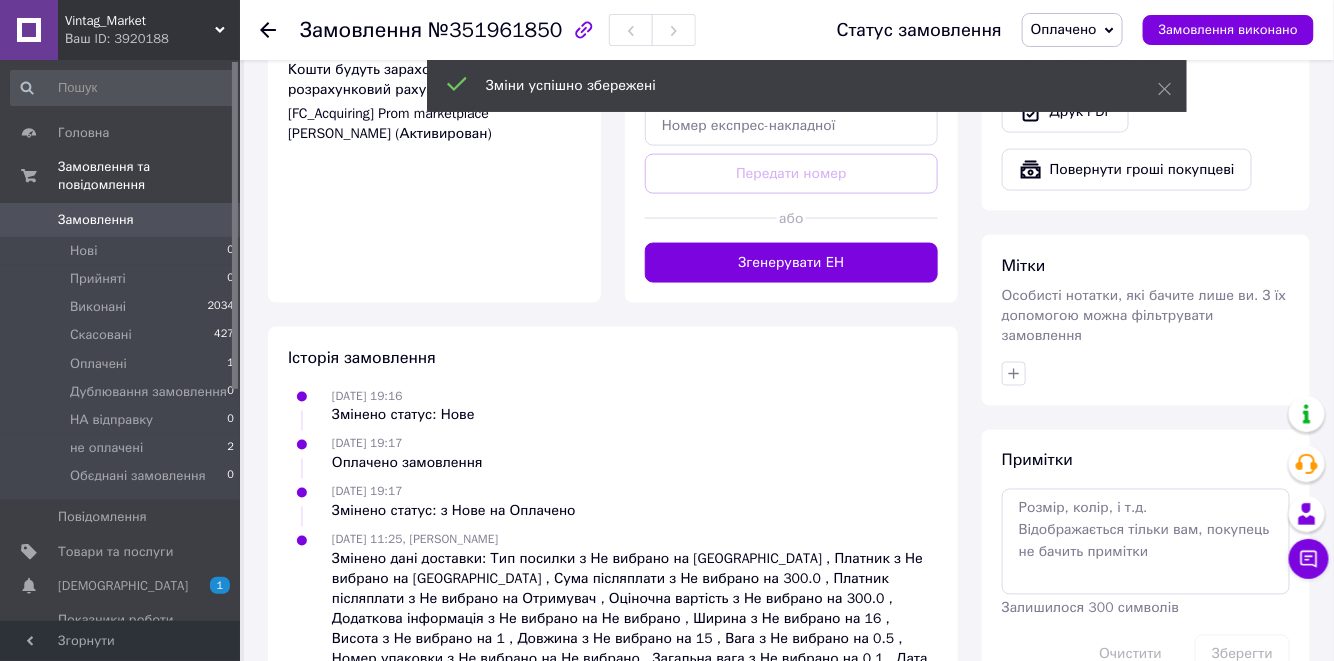 scroll, scrollTop: 785, scrollLeft: 0, axis: vertical 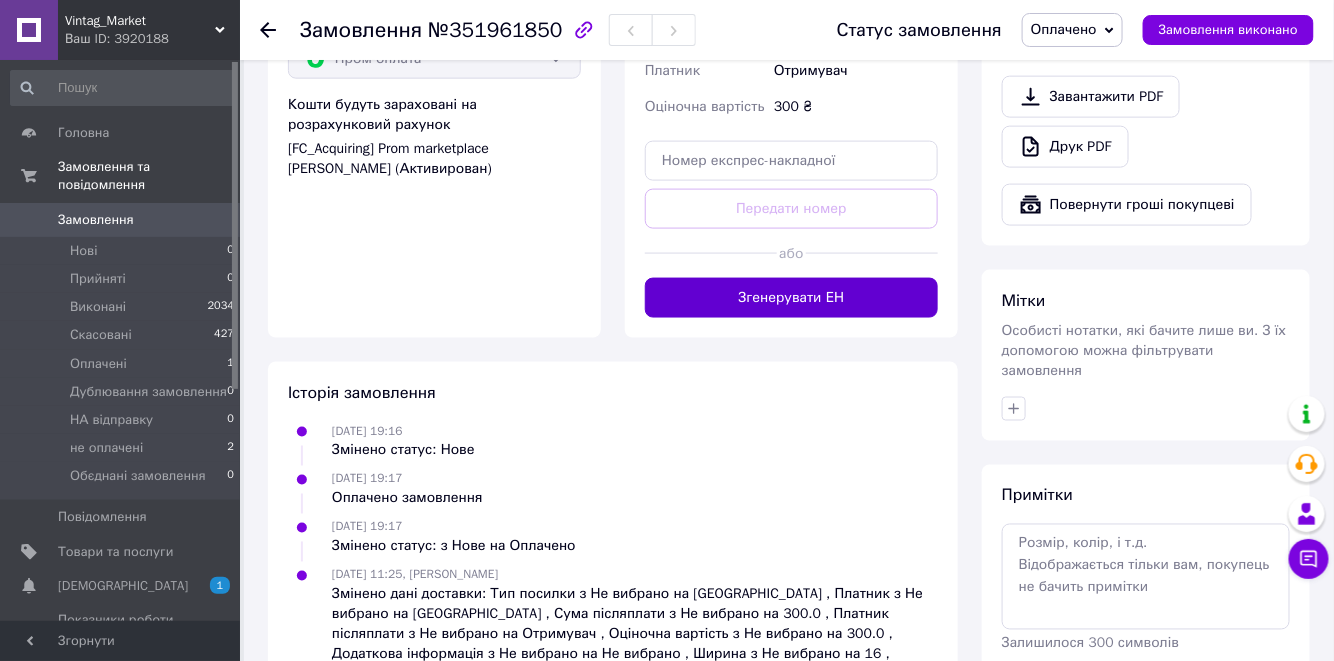 click on "Згенерувати ЕН" at bounding box center [791, 298] 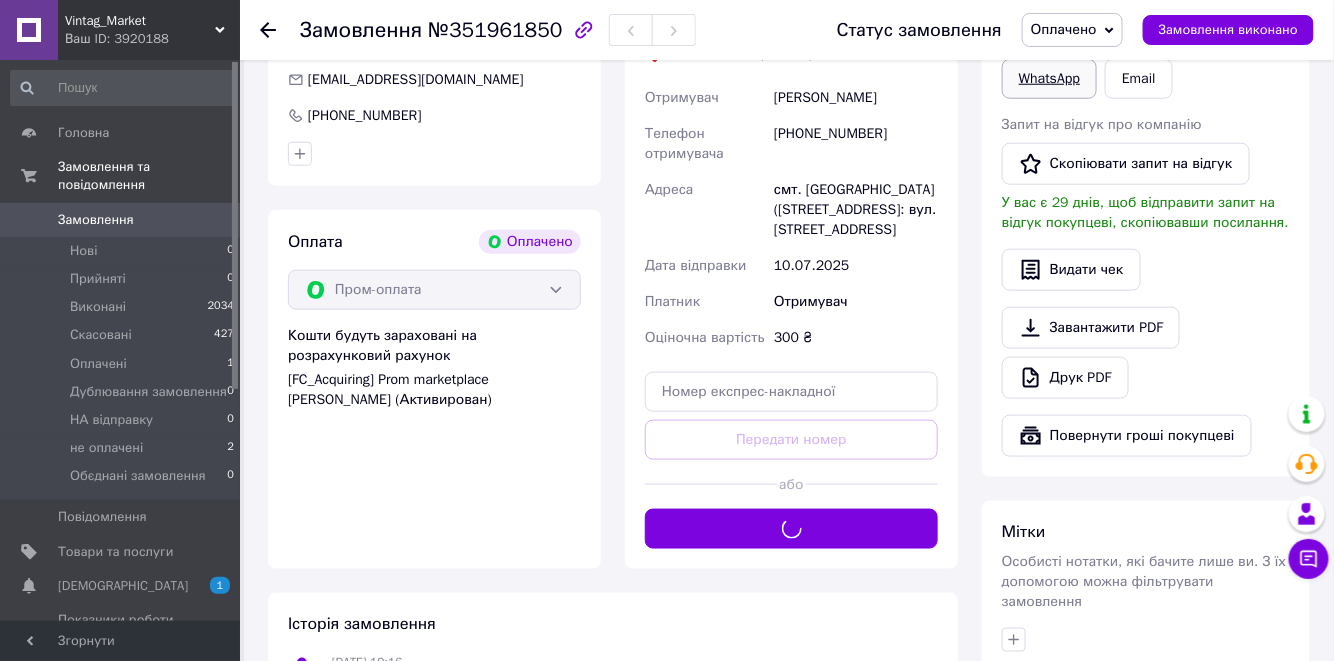 scroll, scrollTop: 509, scrollLeft: 0, axis: vertical 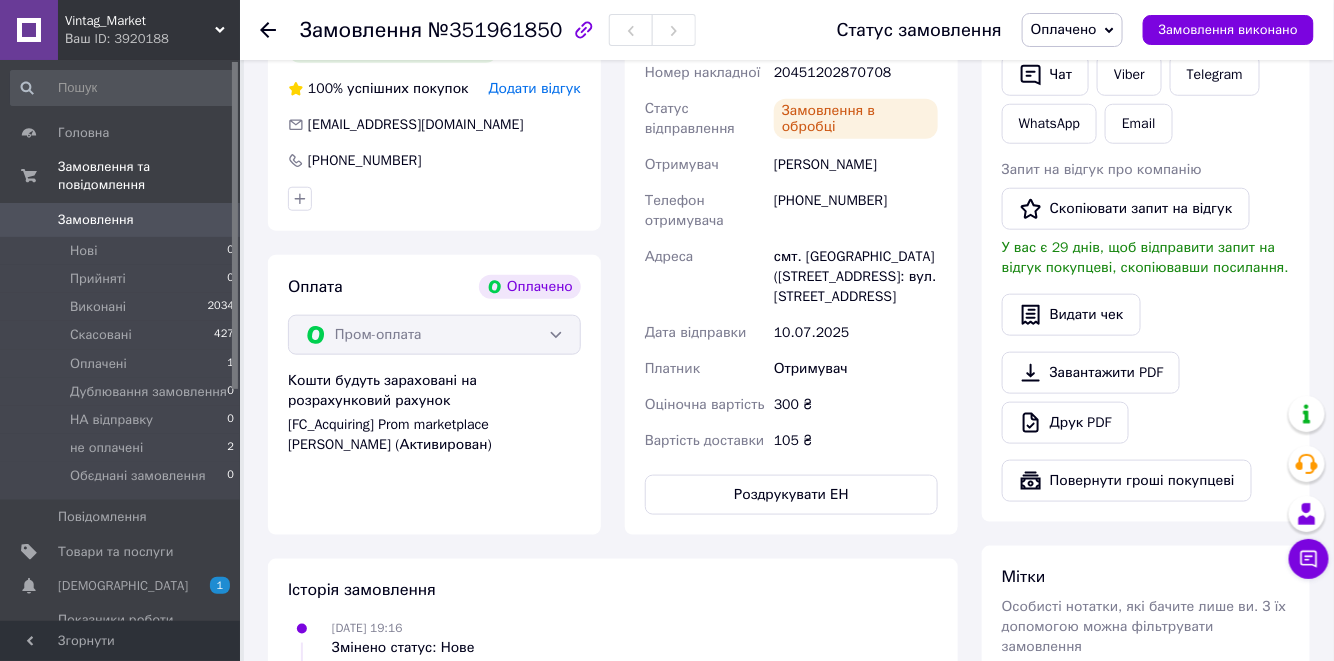 click on "Оплачено" at bounding box center [1064, 29] 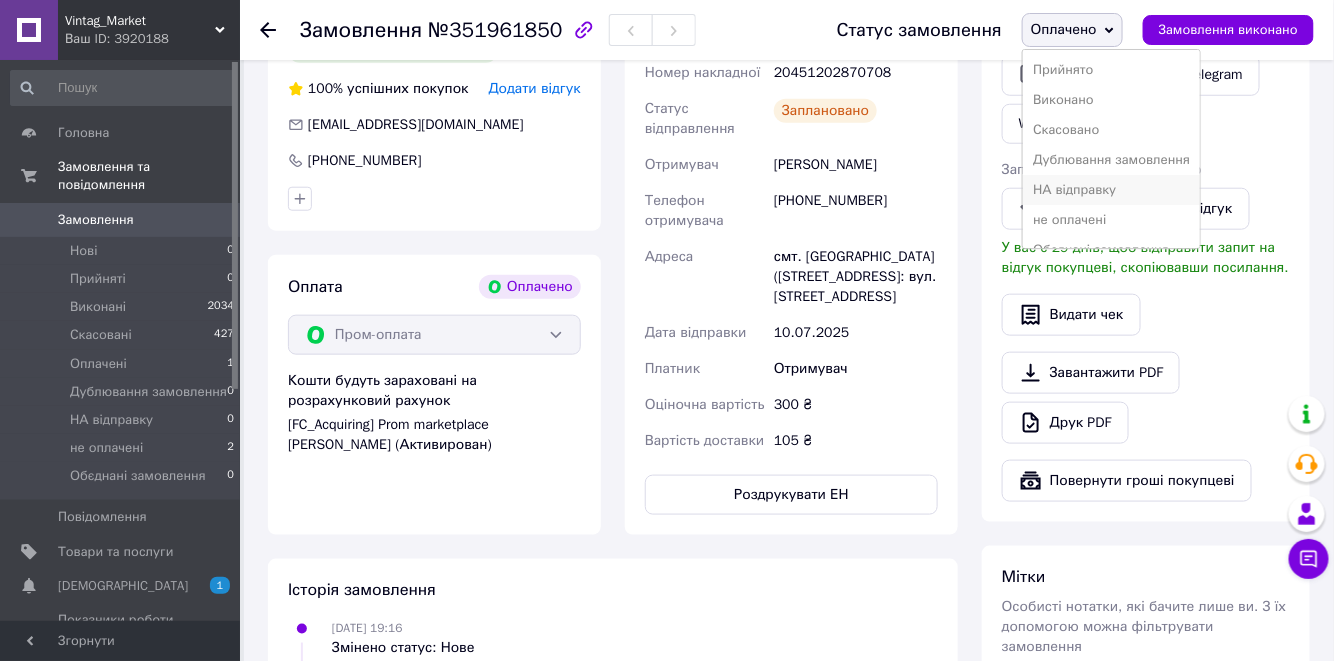 click on "НА відправку" at bounding box center [1111, 190] 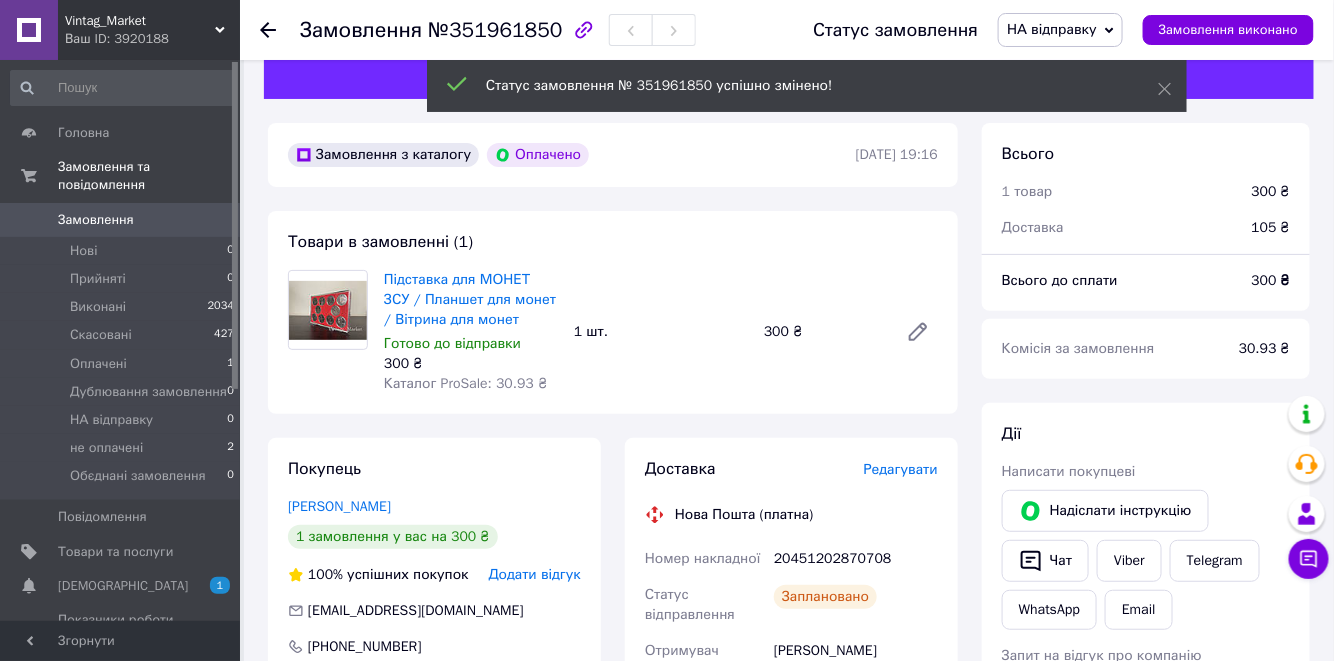 scroll, scrollTop: 0, scrollLeft: 0, axis: both 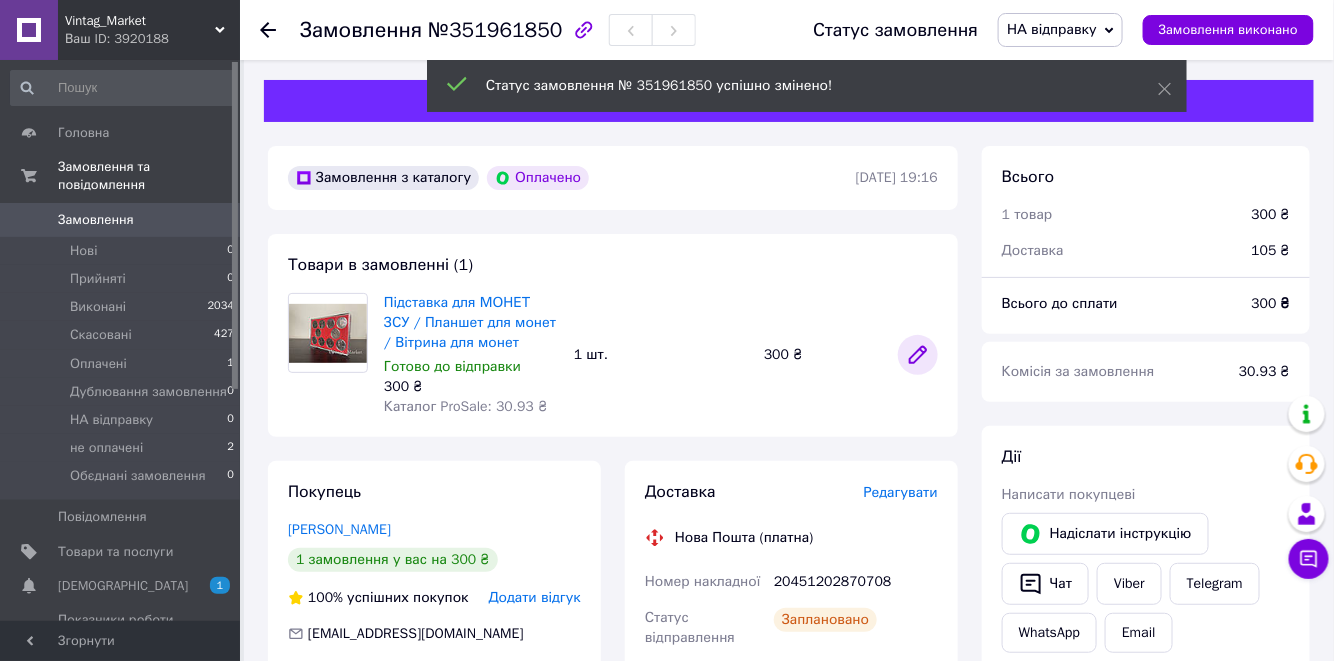 click 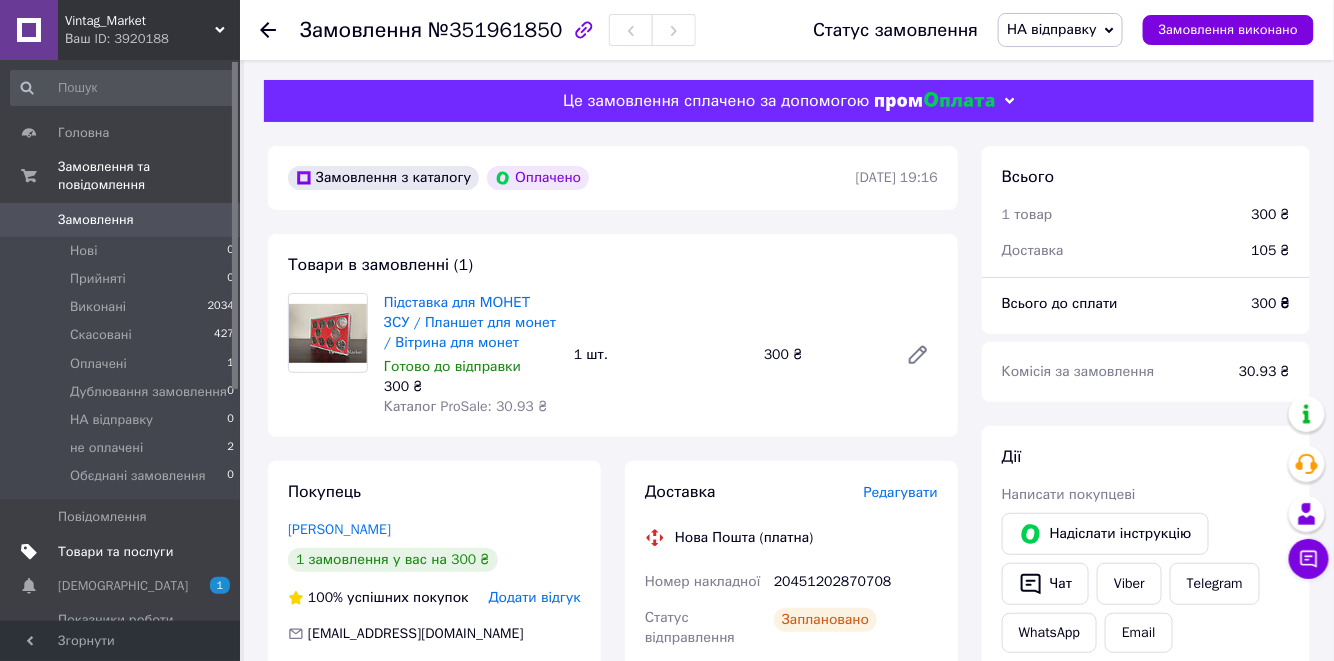 click on "Товари та послуги" at bounding box center (123, 552) 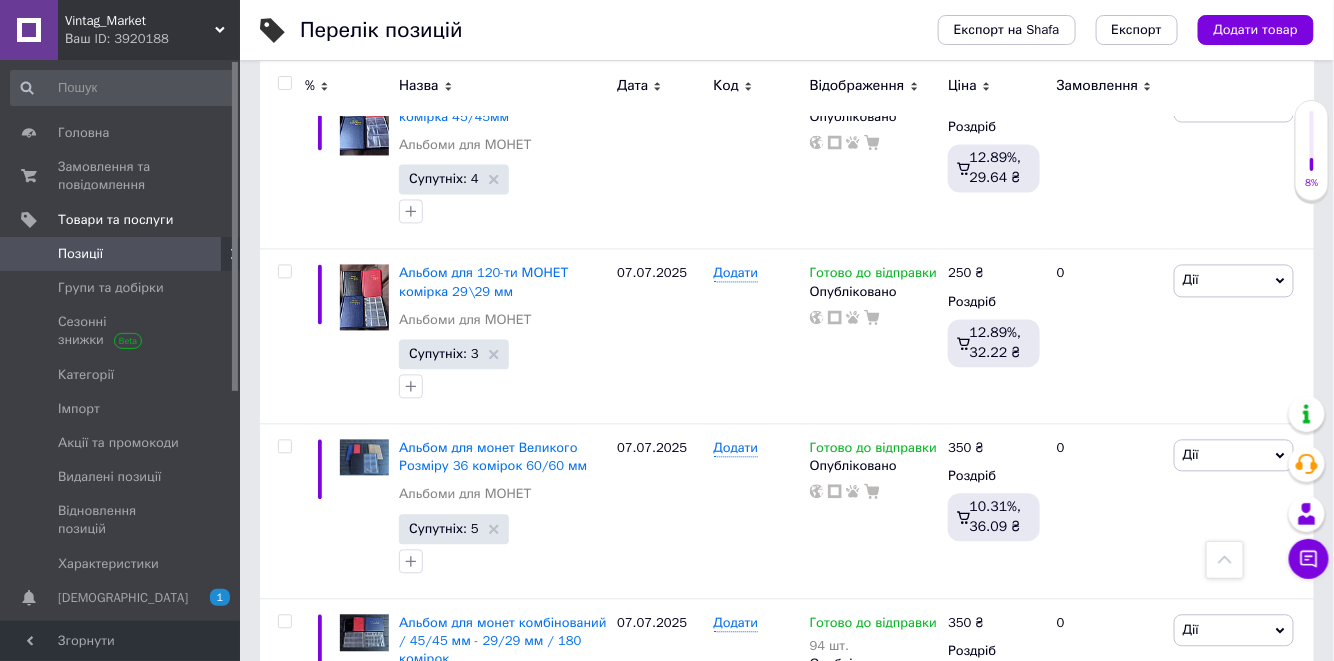 scroll, scrollTop: 1243, scrollLeft: 0, axis: vertical 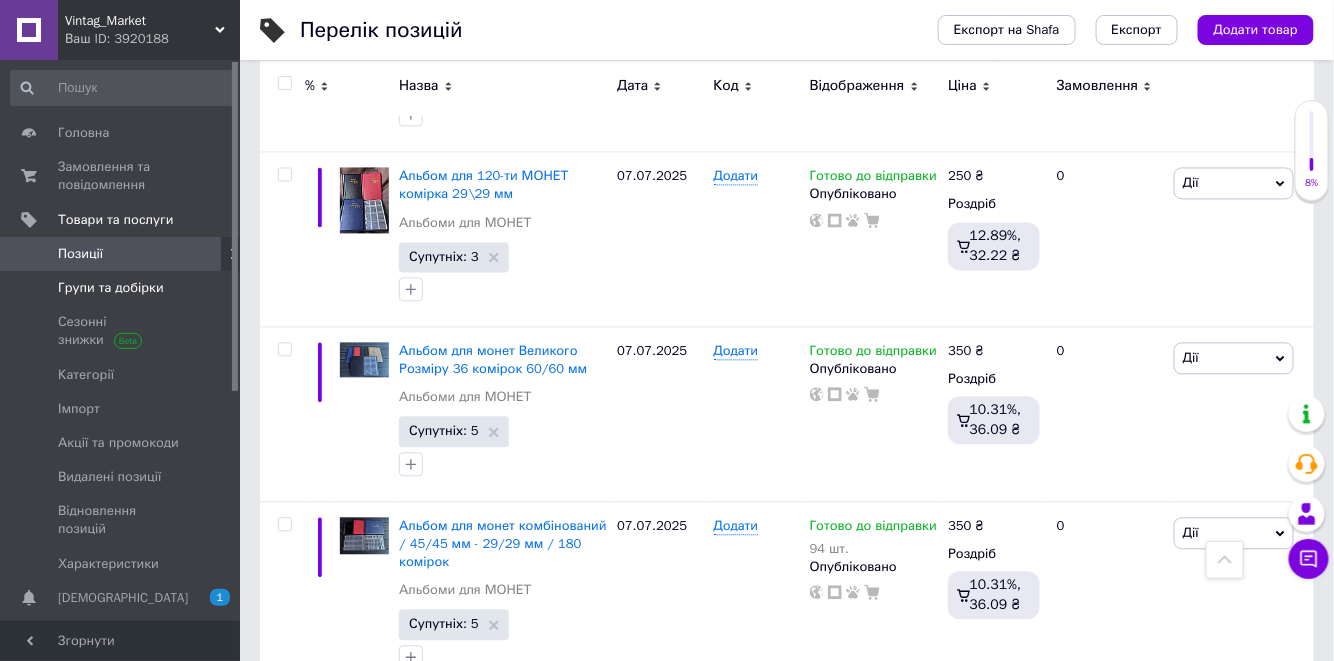 click on "Групи та добірки" at bounding box center [111, 288] 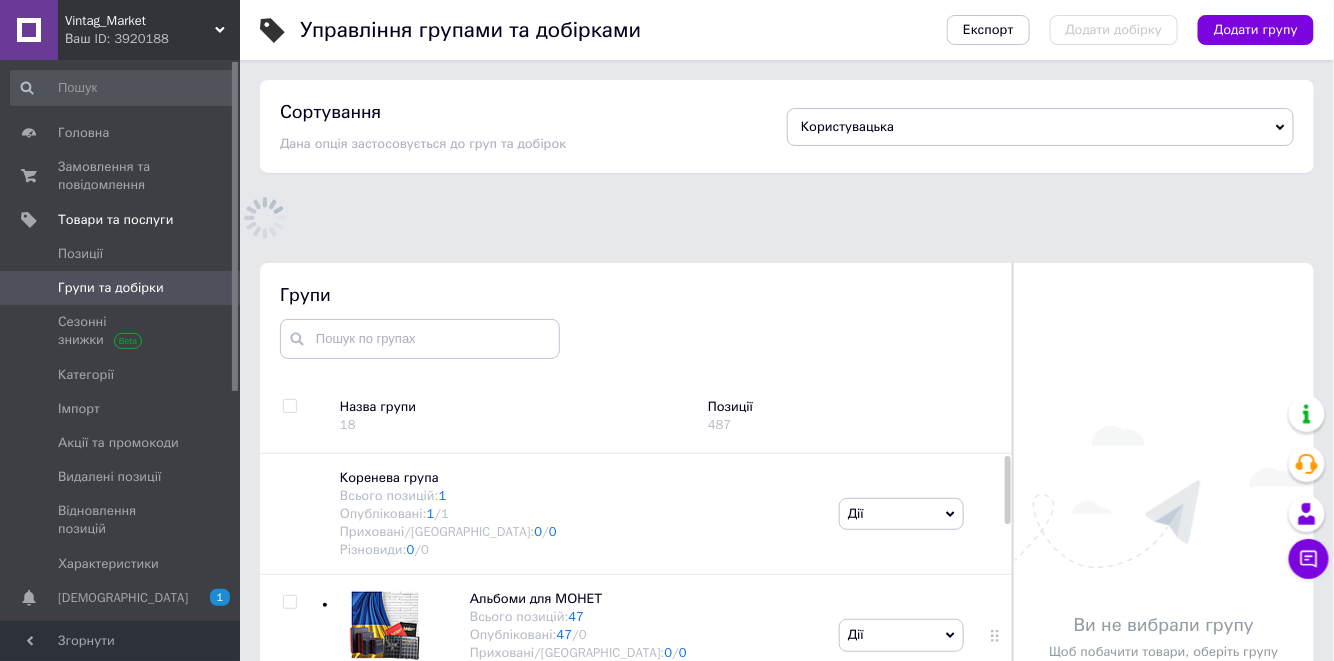 scroll, scrollTop: 99, scrollLeft: 0, axis: vertical 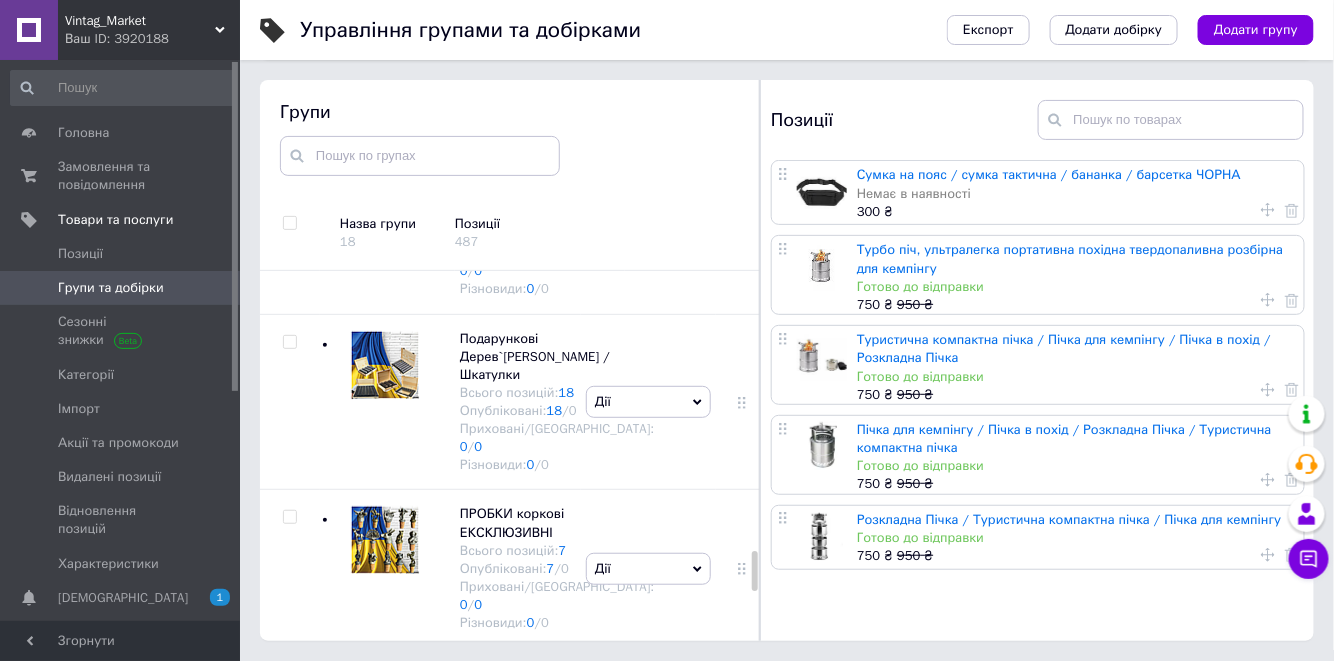 click on "45" at bounding box center [567, 59] 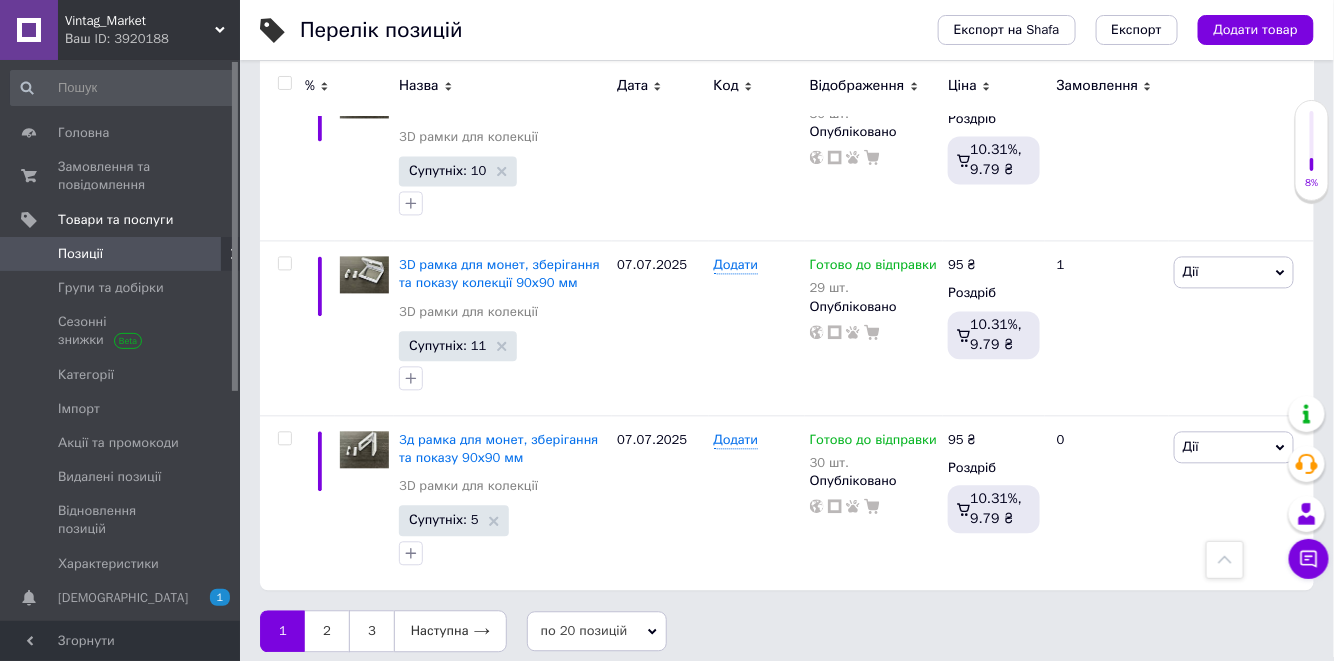 scroll, scrollTop: 3678, scrollLeft: 0, axis: vertical 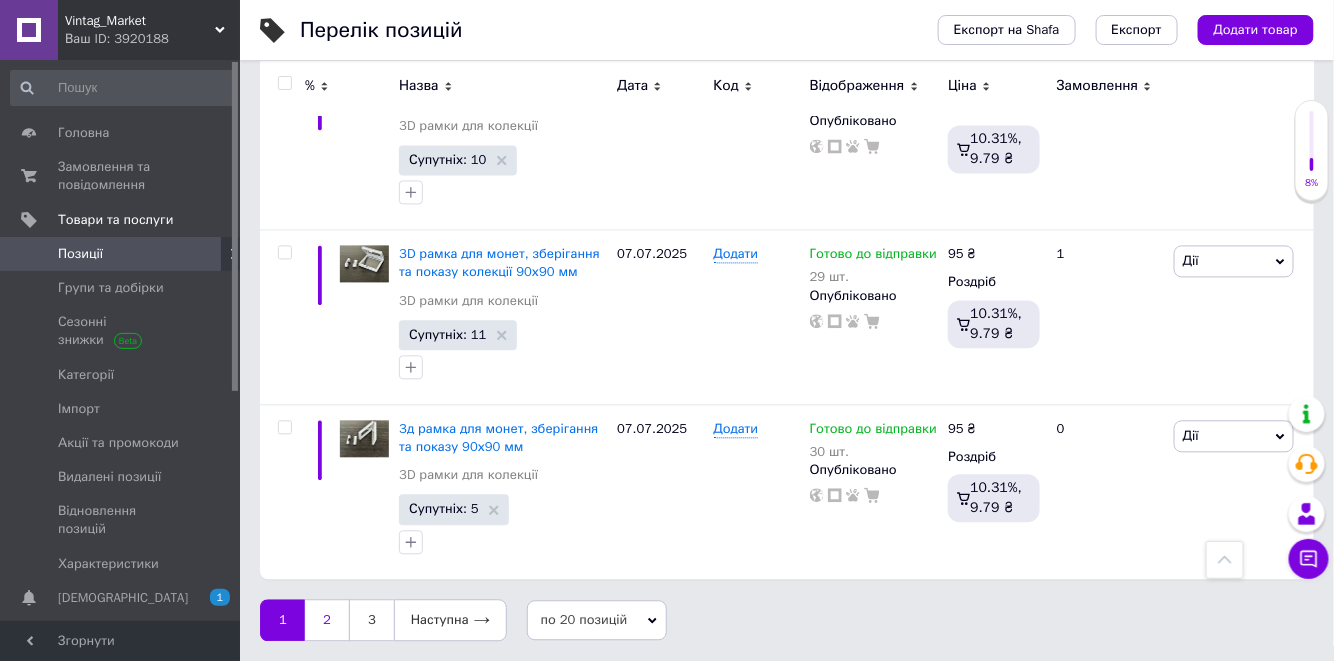 click on "2" at bounding box center [327, 620] 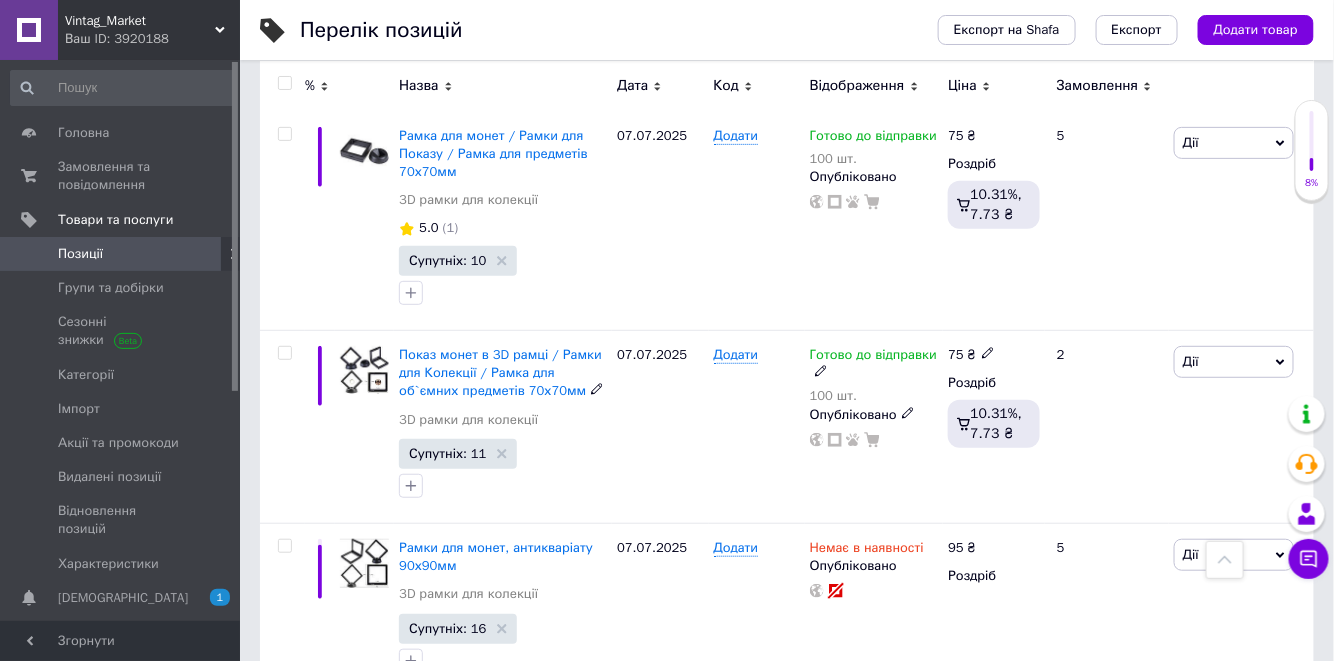 scroll, scrollTop: 2627, scrollLeft: 0, axis: vertical 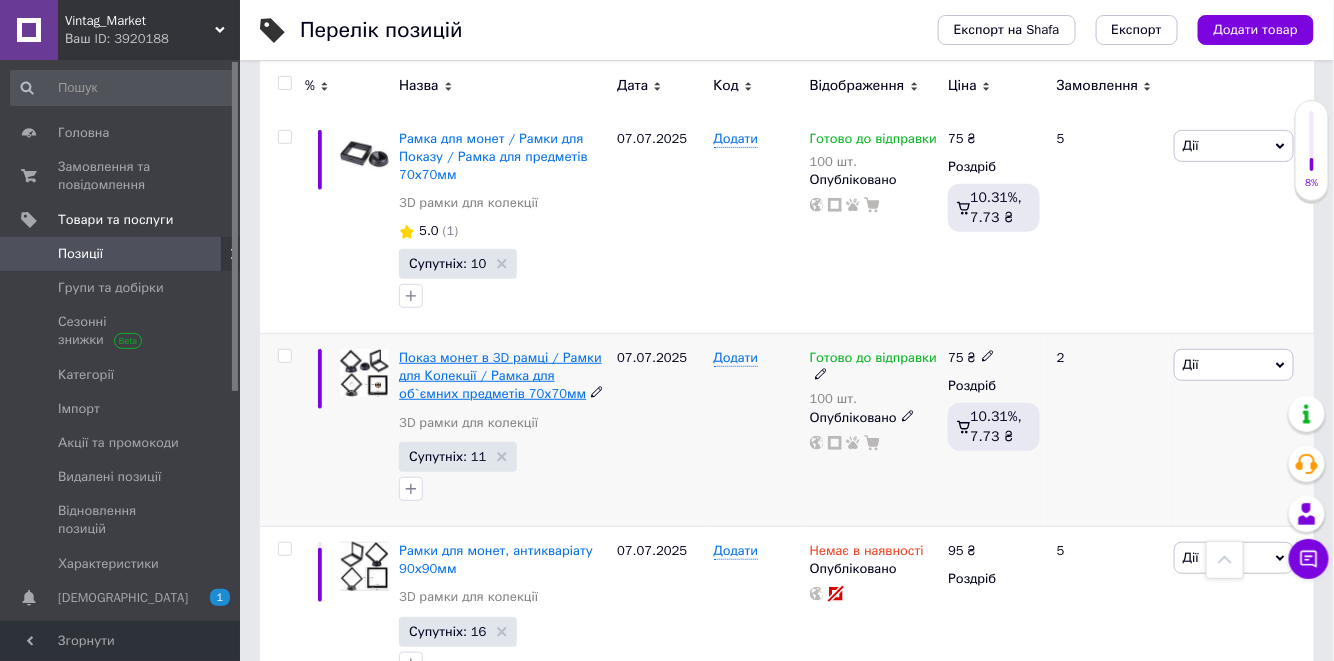 click on "Показ монет в 3D рамці / Рамки для Колекції / Рамка для об`ємних предметів 70х70мм" at bounding box center [500, 375] 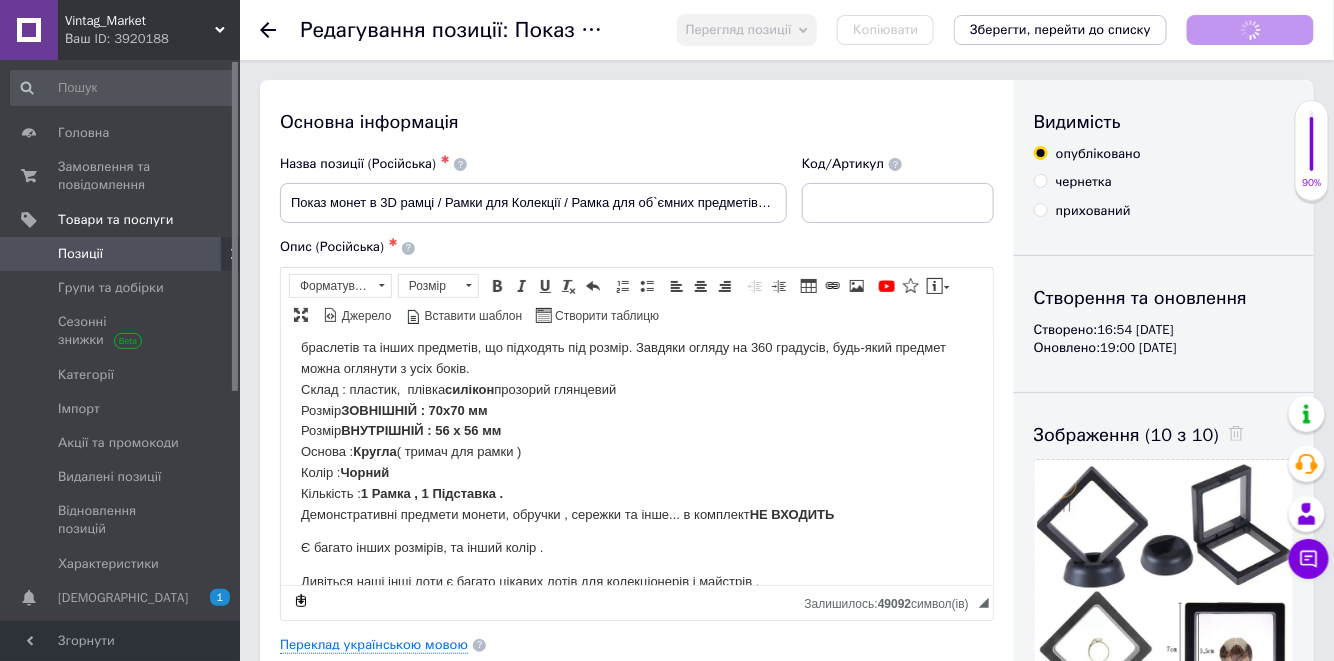 scroll, scrollTop: 127, scrollLeft: 0, axis: vertical 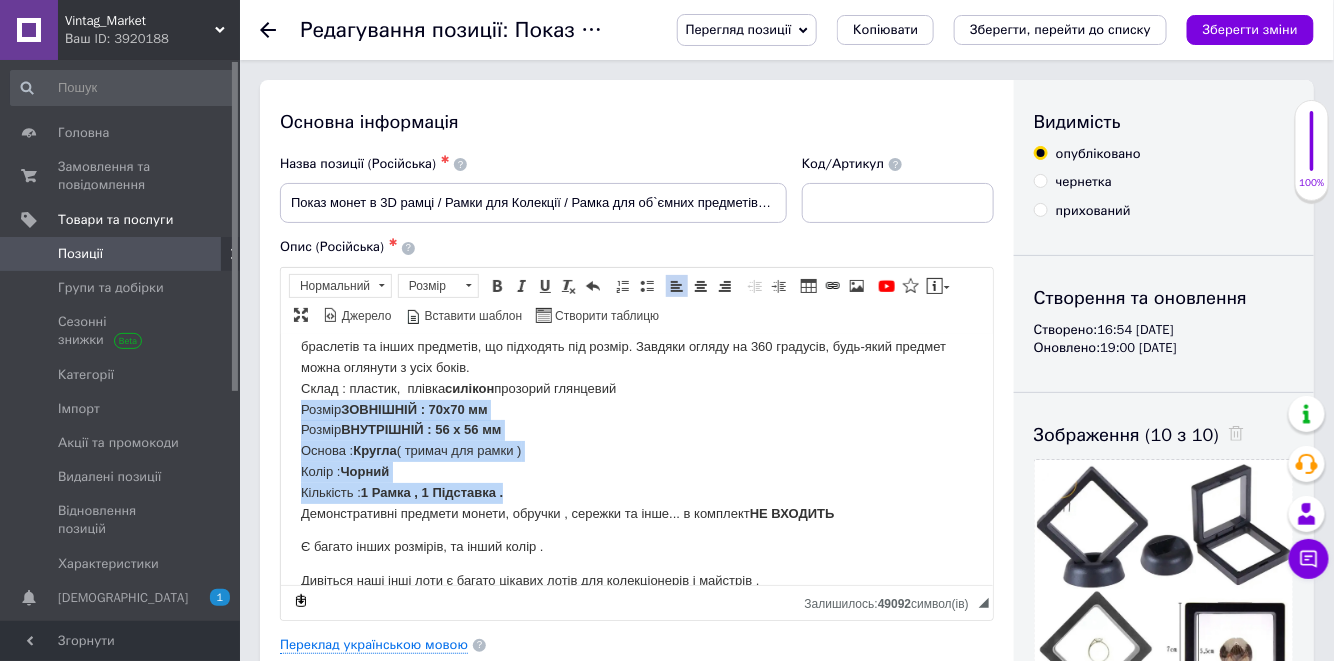 drag, startPoint x: 297, startPoint y: 409, endPoint x: 536, endPoint y: 491, distance: 252.67567 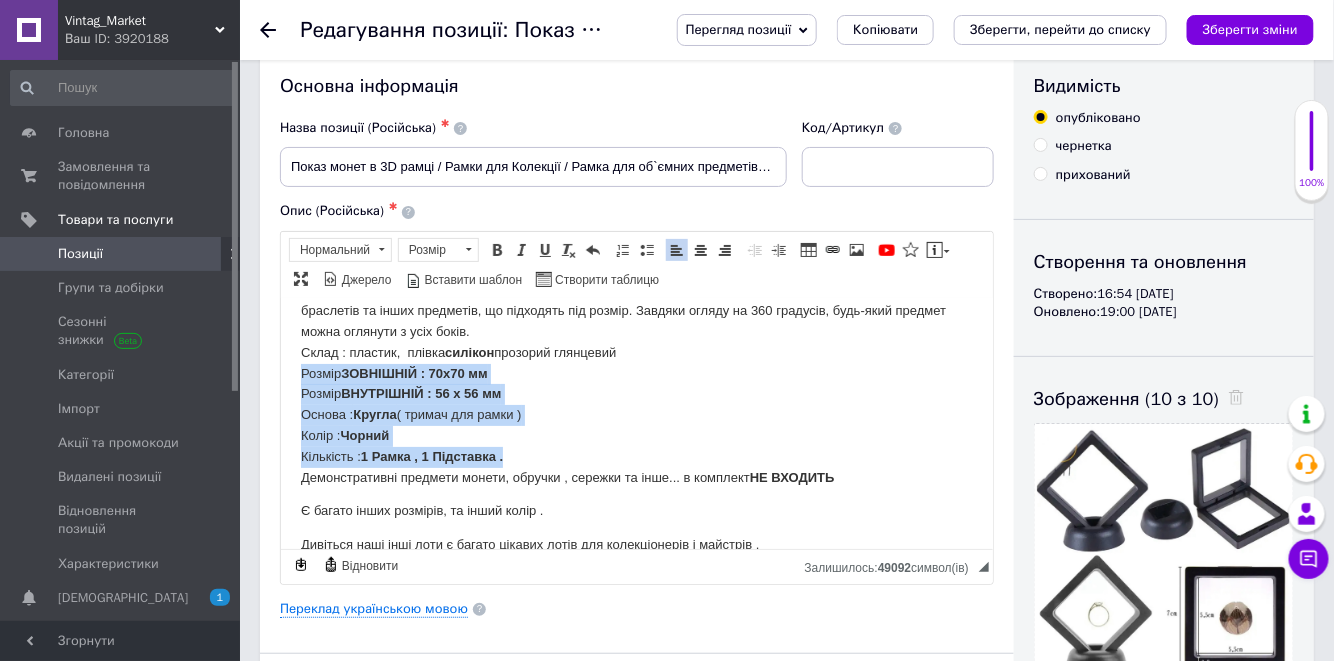 scroll, scrollTop: 38, scrollLeft: 0, axis: vertical 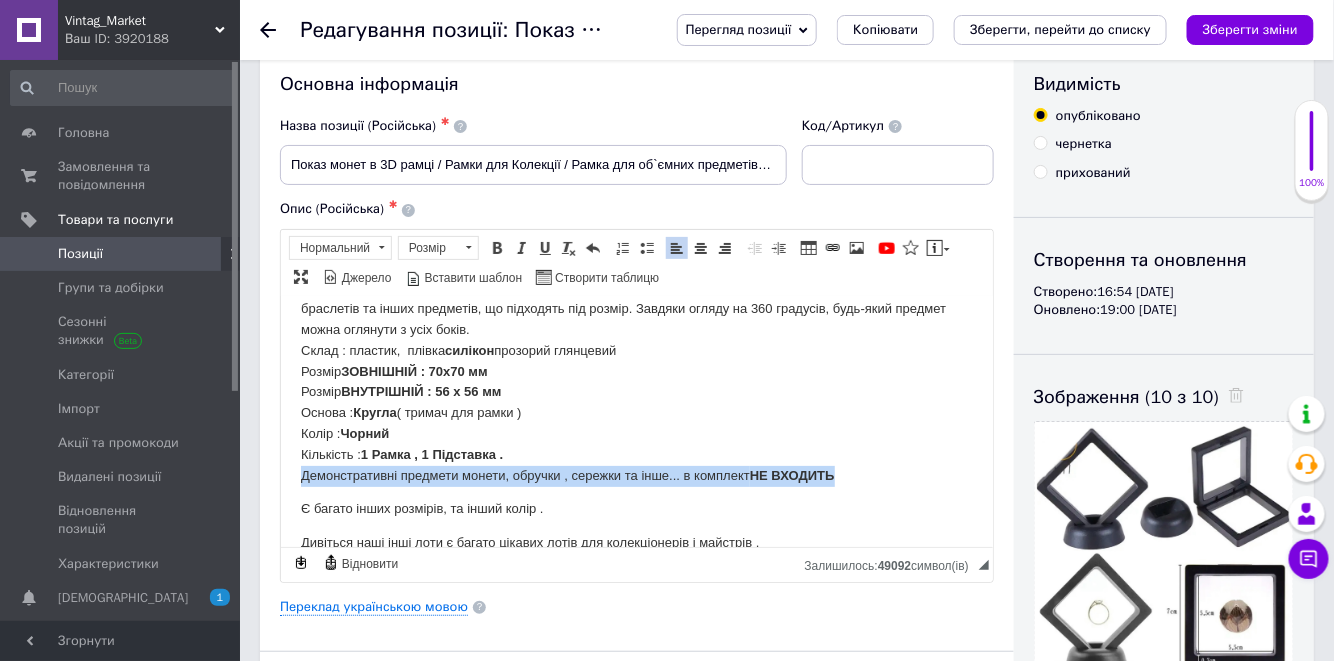 drag, startPoint x: 298, startPoint y: 477, endPoint x: 853, endPoint y: 470, distance: 555.0441 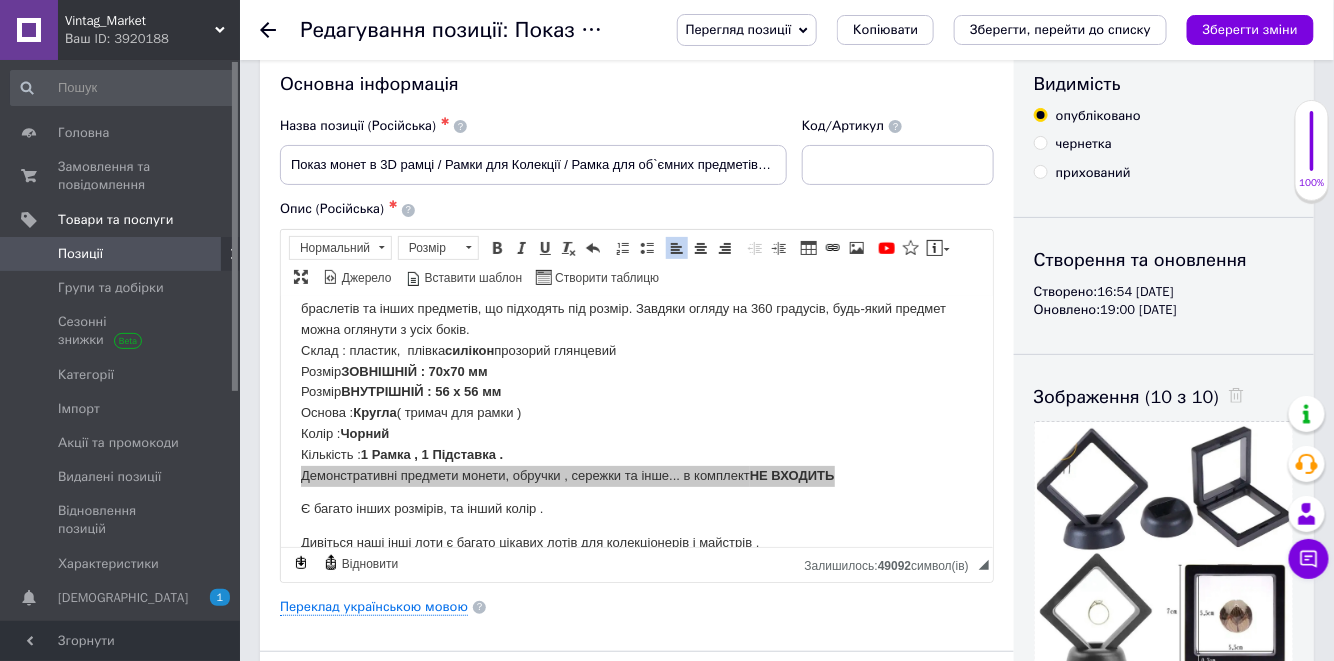 click on "Vintag_Market" at bounding box center (140, 21) 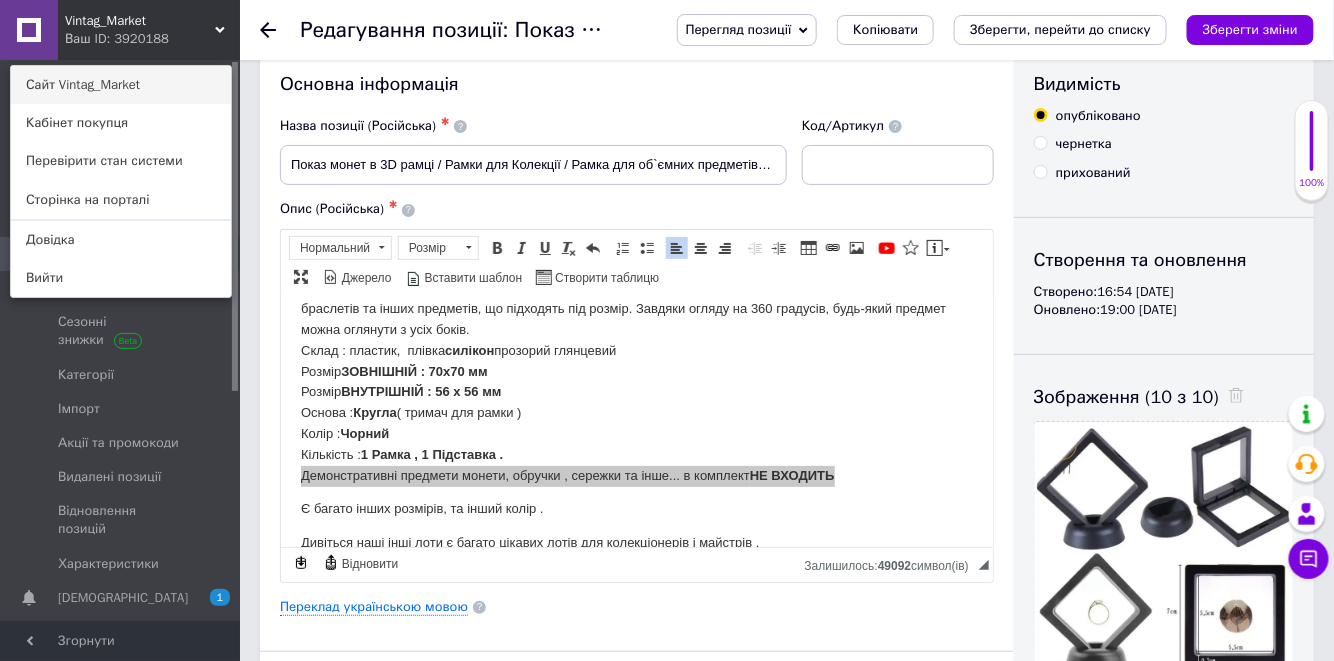 click on "Сайт Vintag_Market" at bounding box center [121, 85] 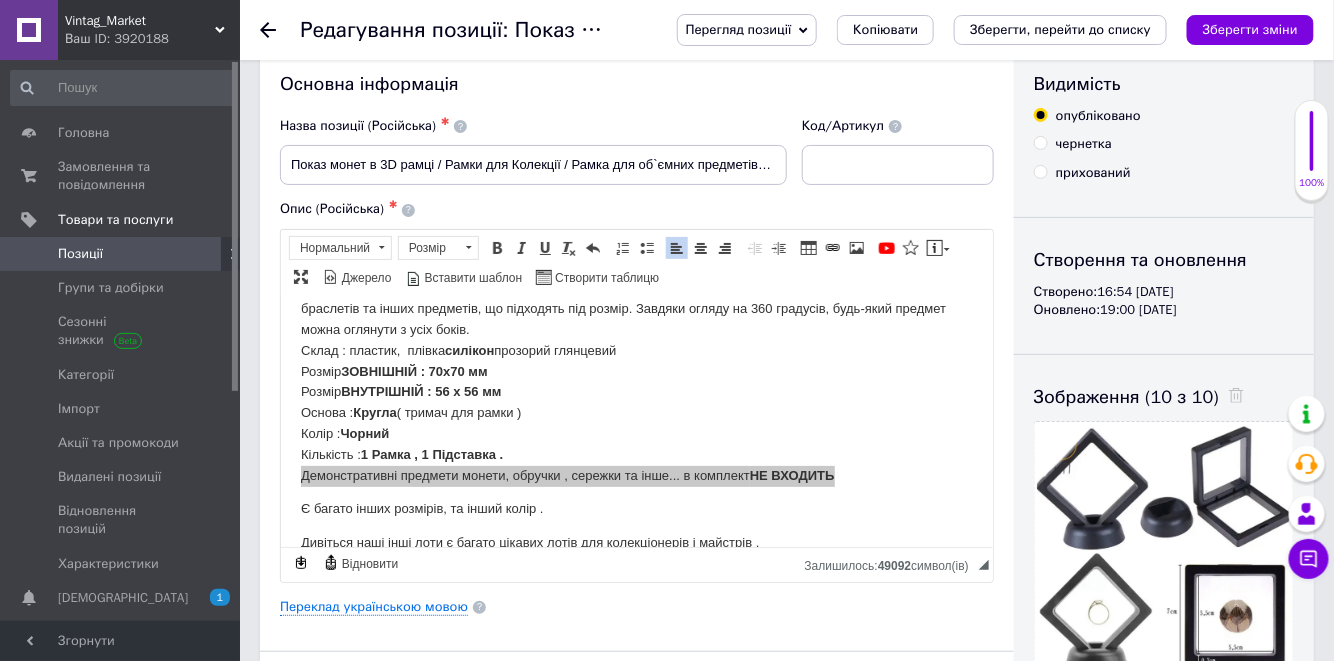 click on "Позиції" at bounding box center (80, 254) 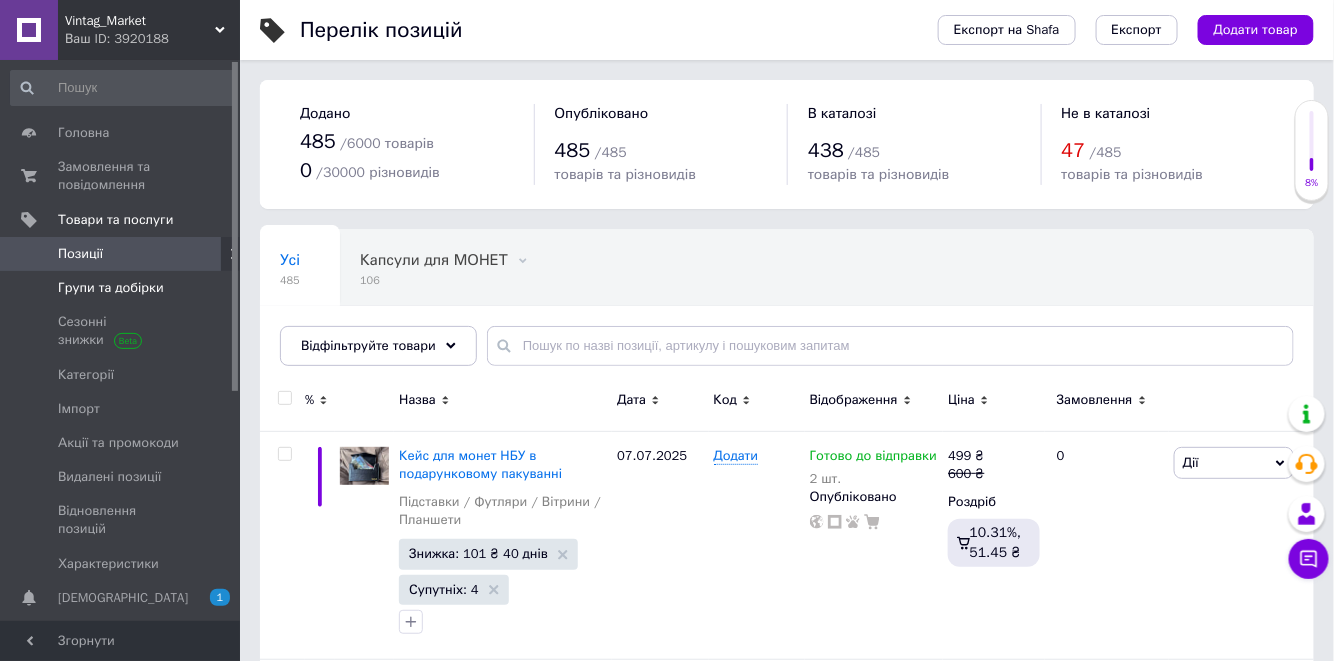 click on "Групи та добірки" at bounding box center (111, 288) 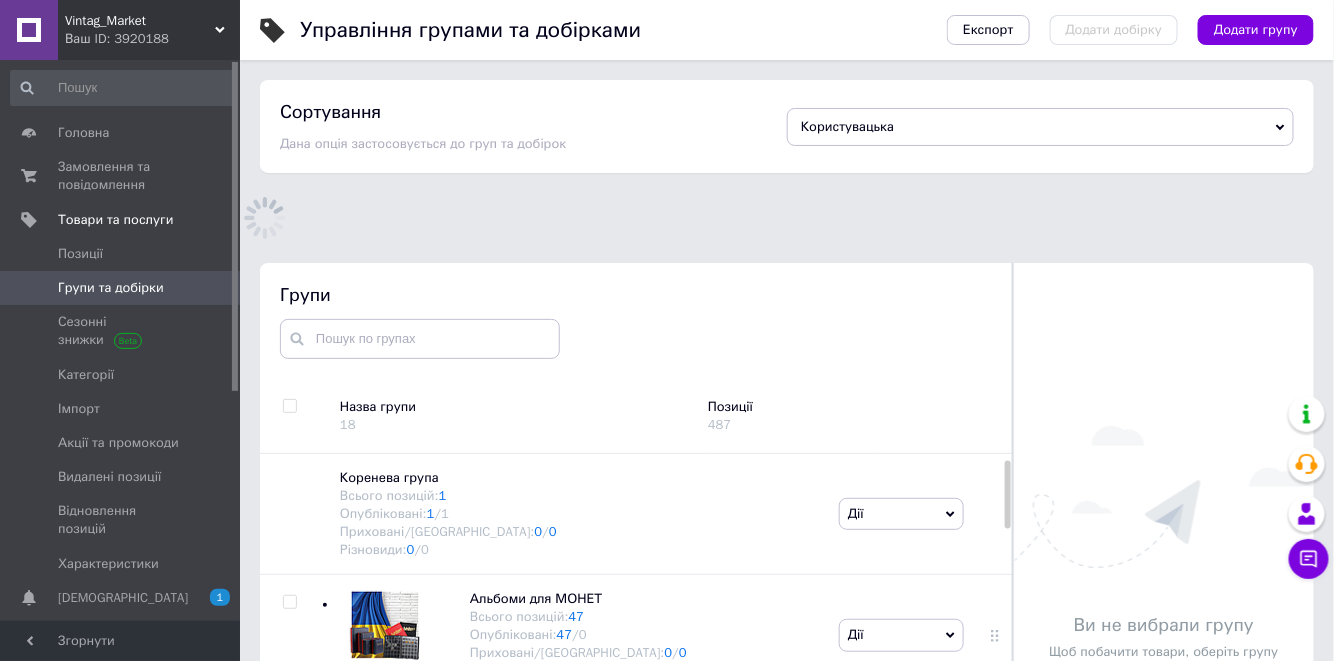 scroll, scrollTop: 148, scrollLeft: 0, axis: vertical 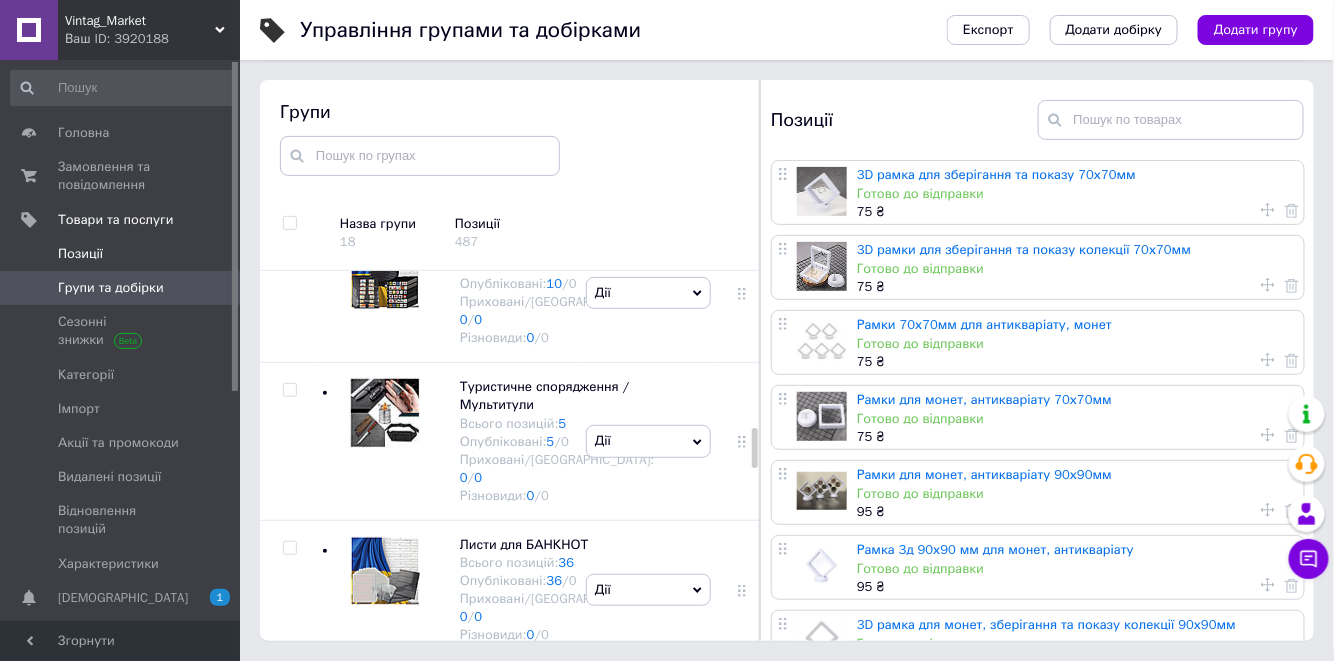 click on "Позиції" at bounding box center [80, 254] 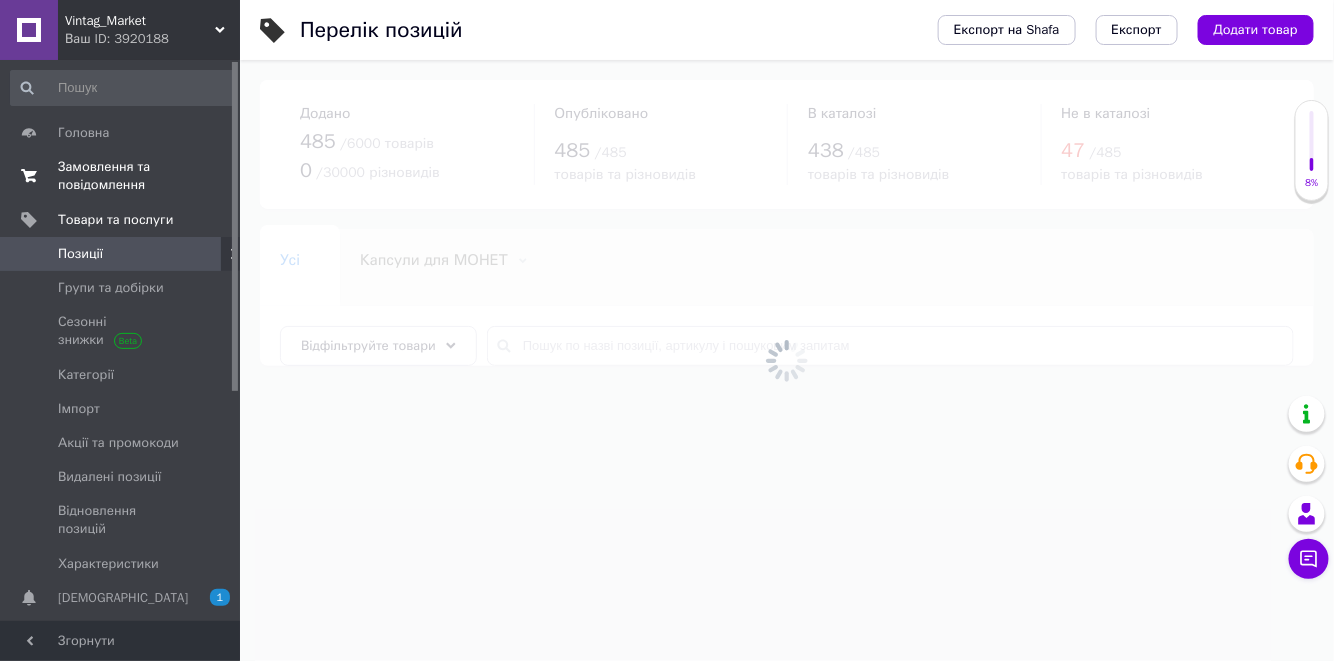 click on "Замовлення та повідомлення" at bounding box center (121, 176) 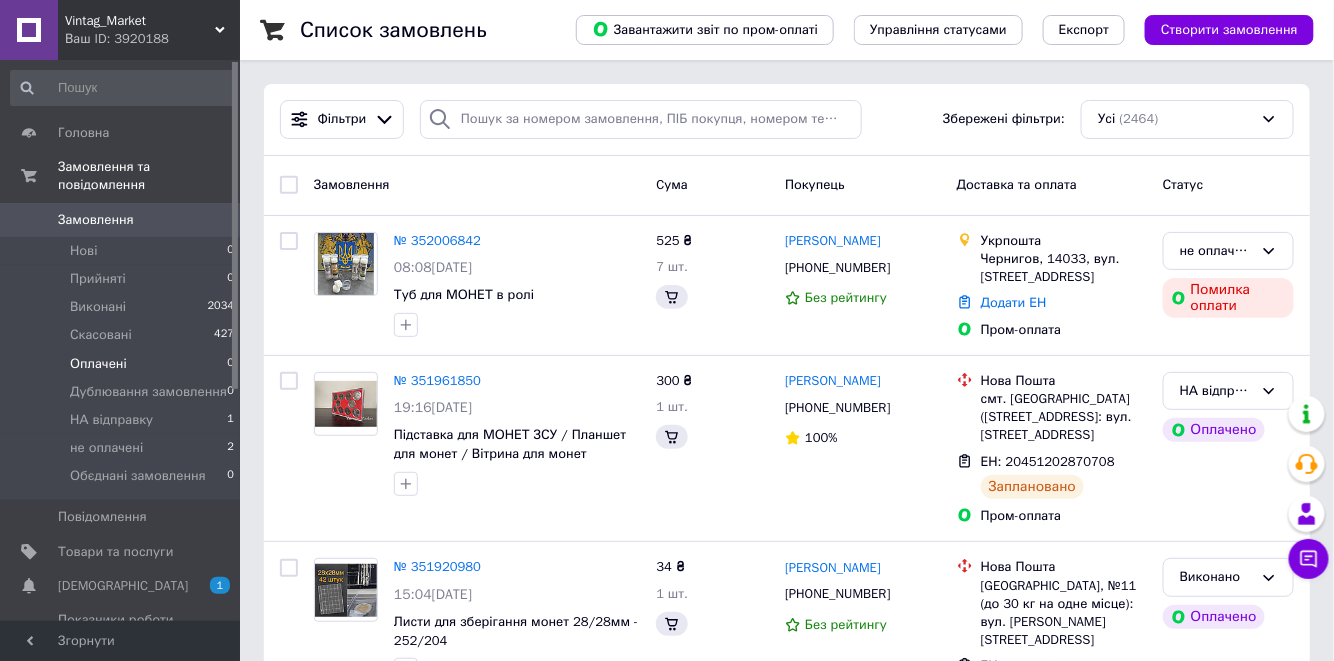 click on "Оплачені 0" at bounding box center (123, 364) 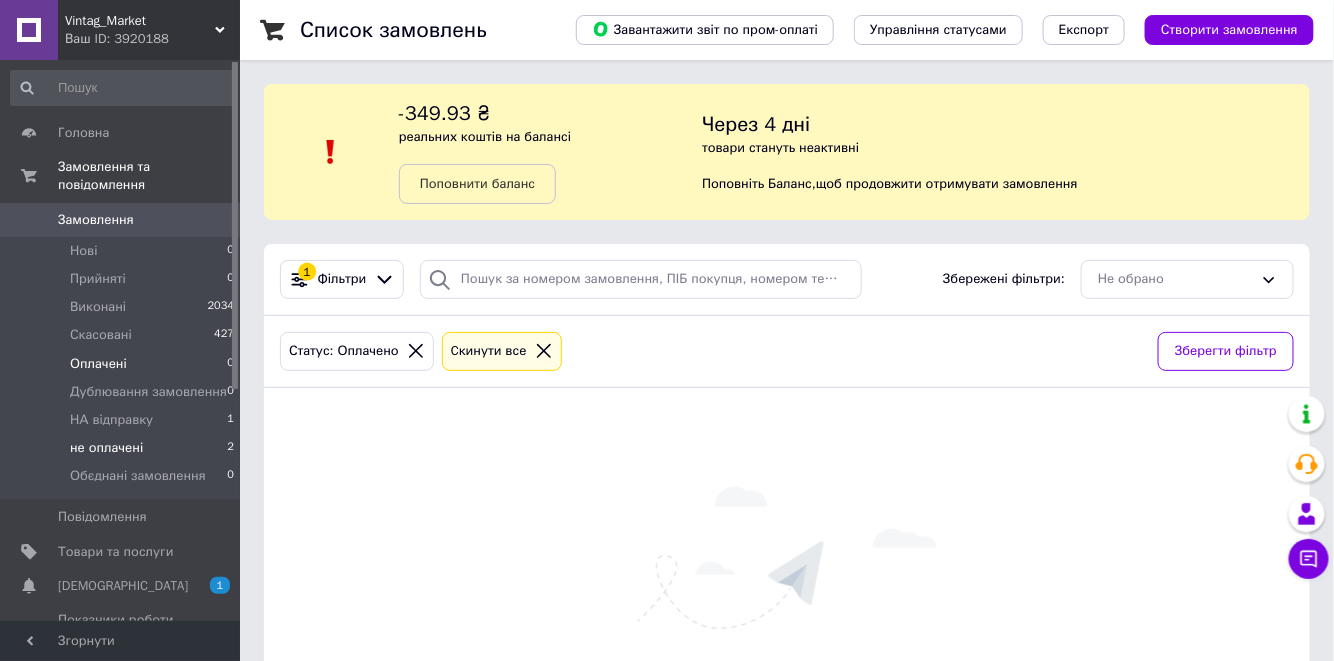 click on "не оплачені" at bounding box center (106, 448) 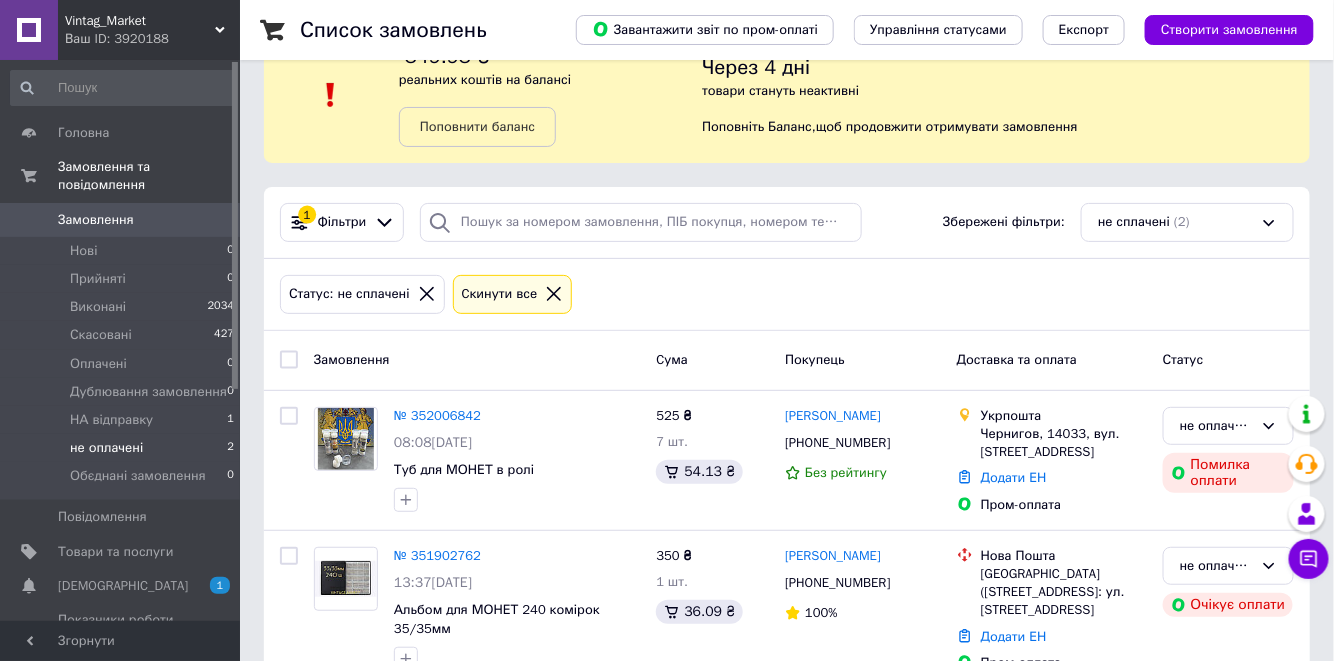 scroll, scrollTop: 107, scrollLeft: 0, axis: vertical 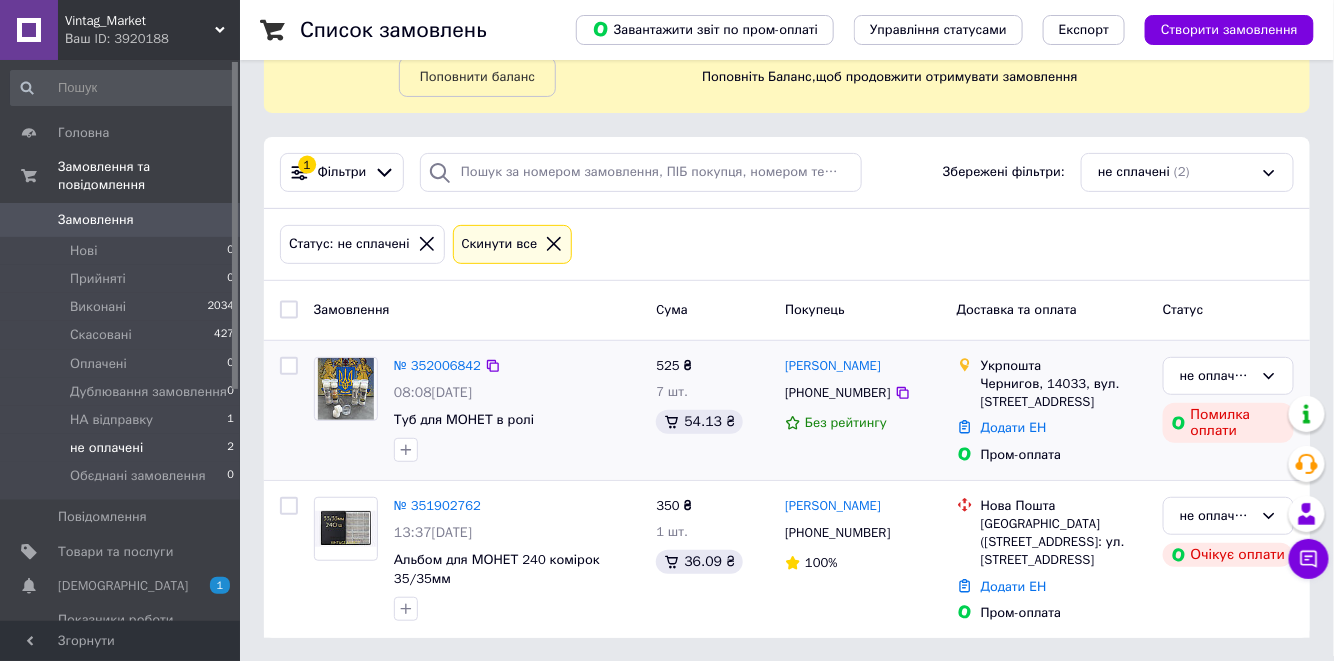 click on "№ 352006842" at bounding box center [437, 366] 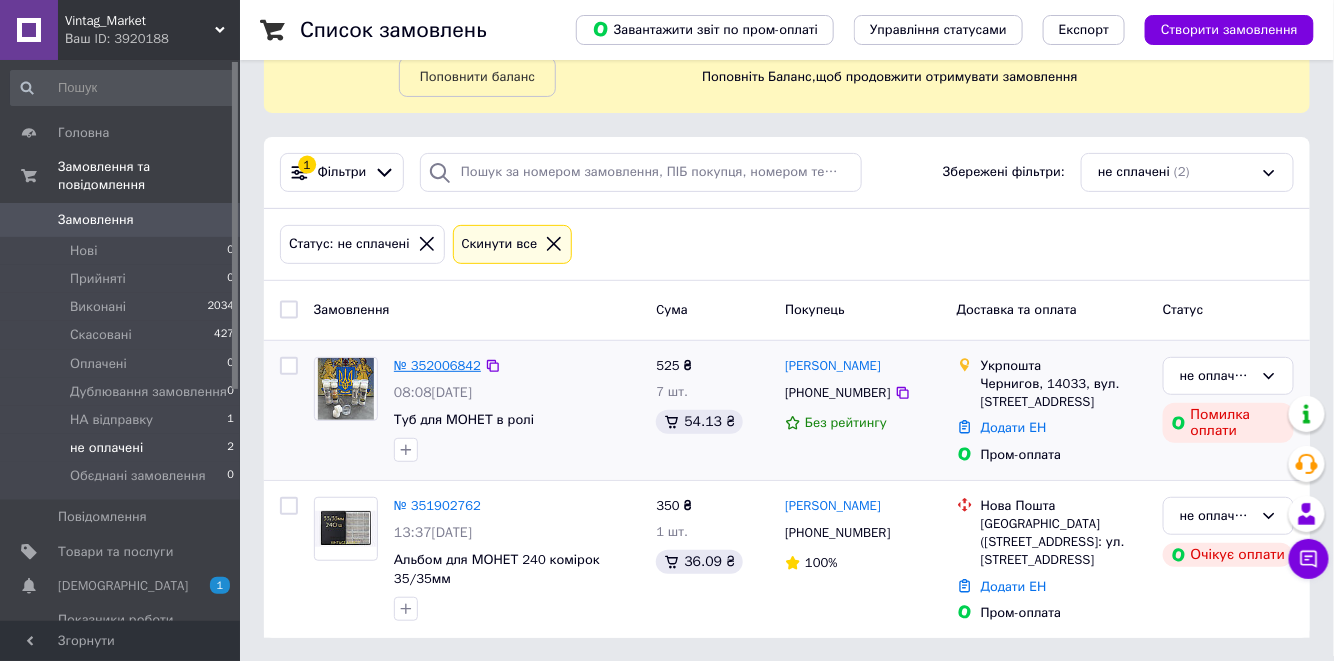 click on "№ 352006842" at bounding box center (437, 365) 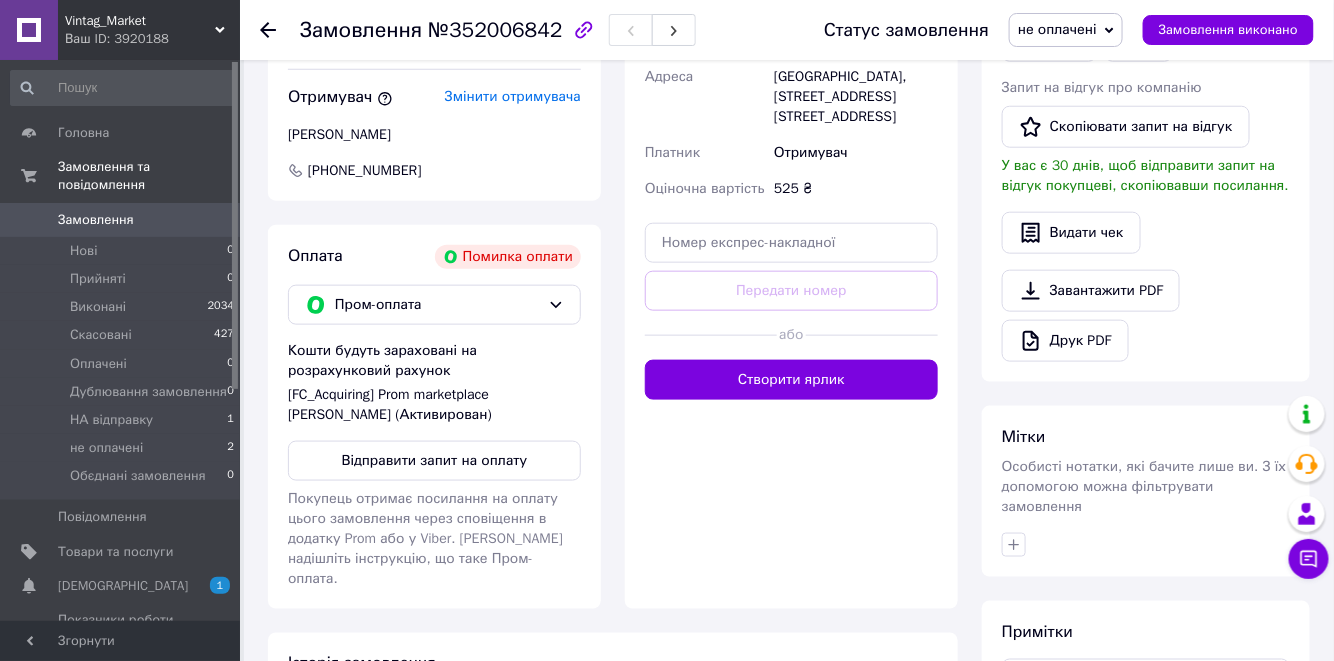 scroll, scrollTop: 585, scrollLeft: 0, axis: vertical 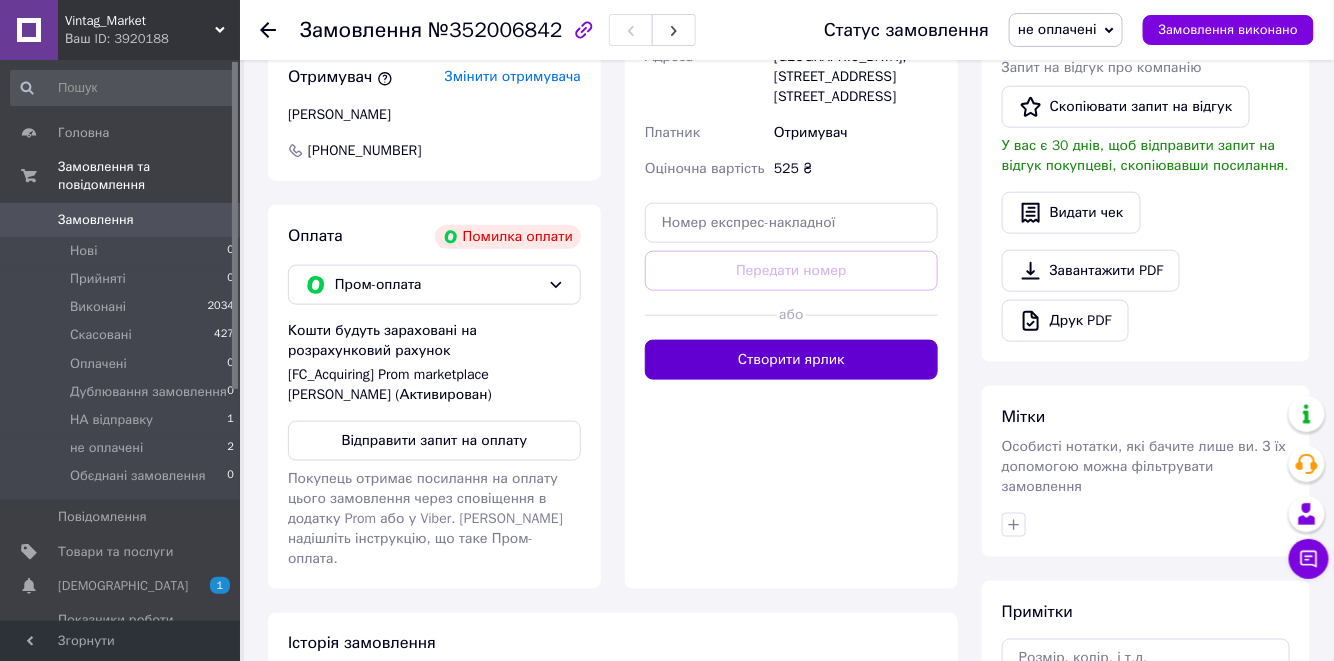 click on "Створити ярлик" at bounding box center (791, 360) 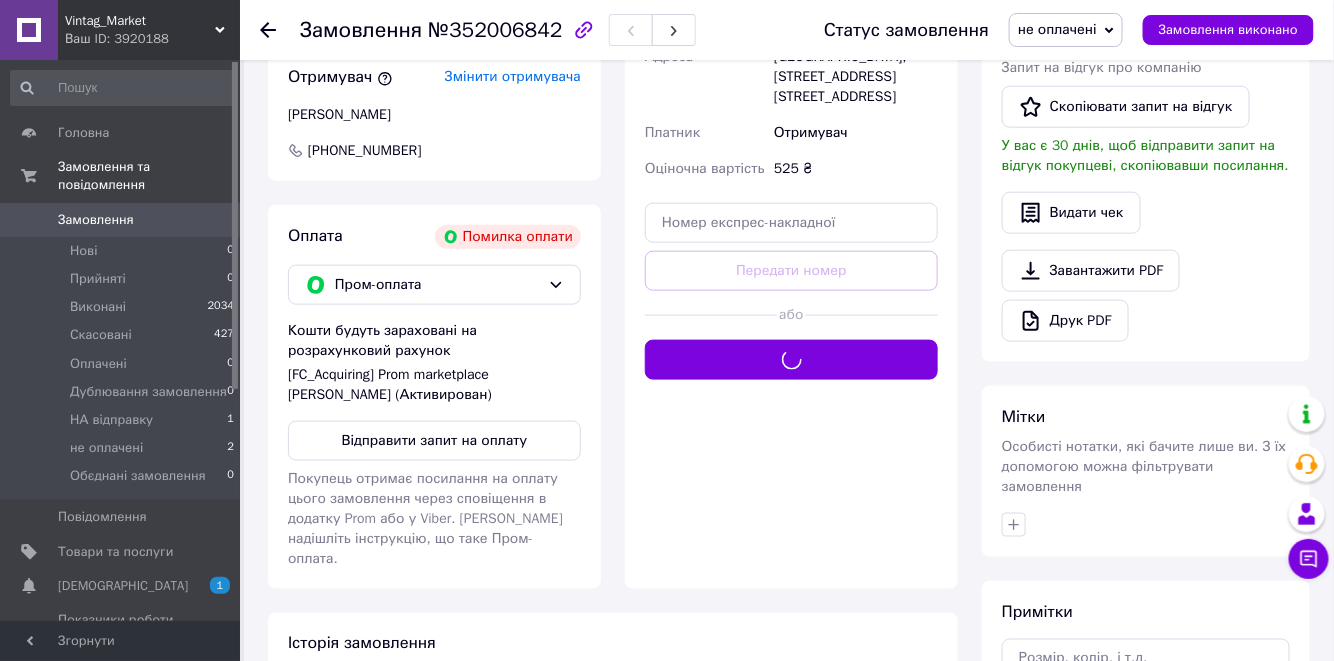 click on "не оплачені" at bounding box center (1057, 29) 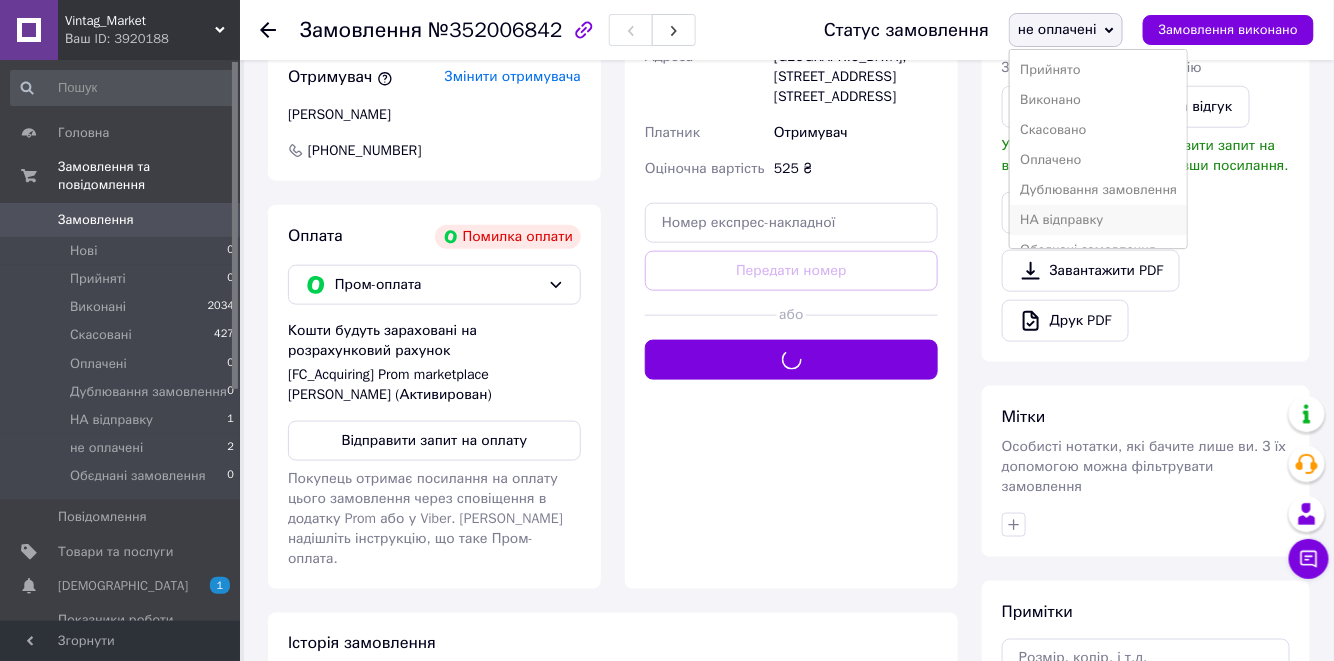click on "НА відправку" at bounding box center [1098, 220] 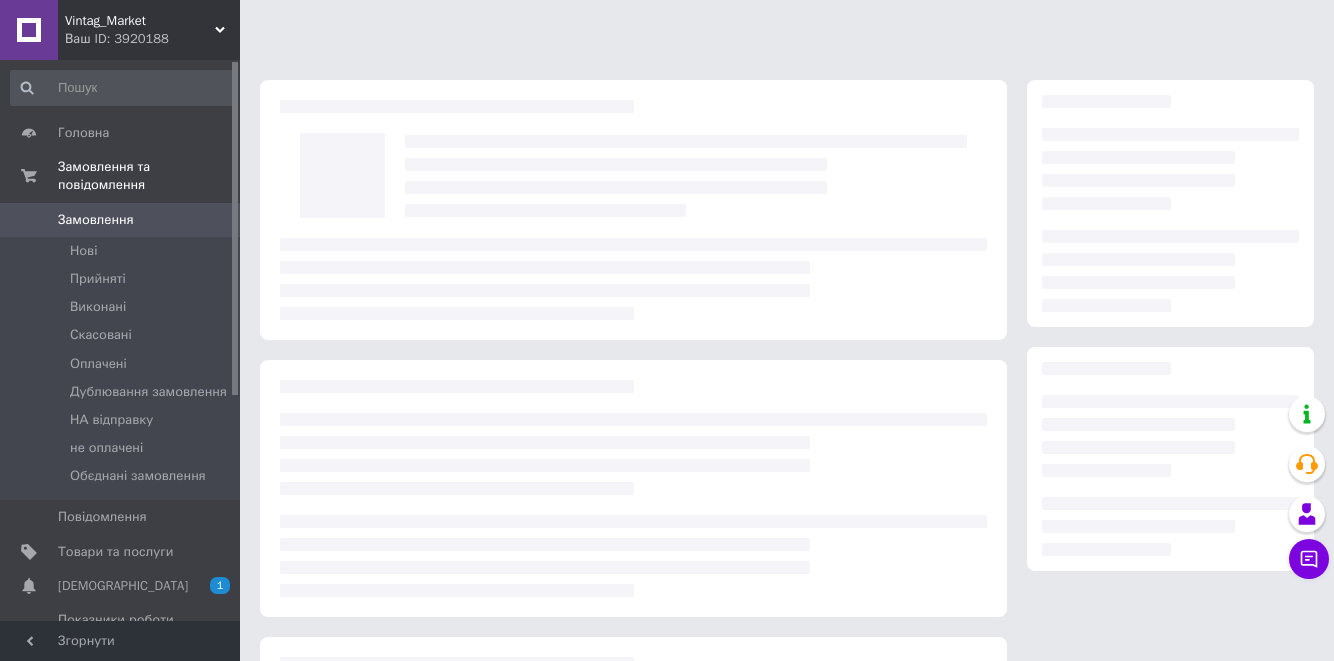 scroll, scrollTop: 253, scrollLeft: 0, axis: vertical 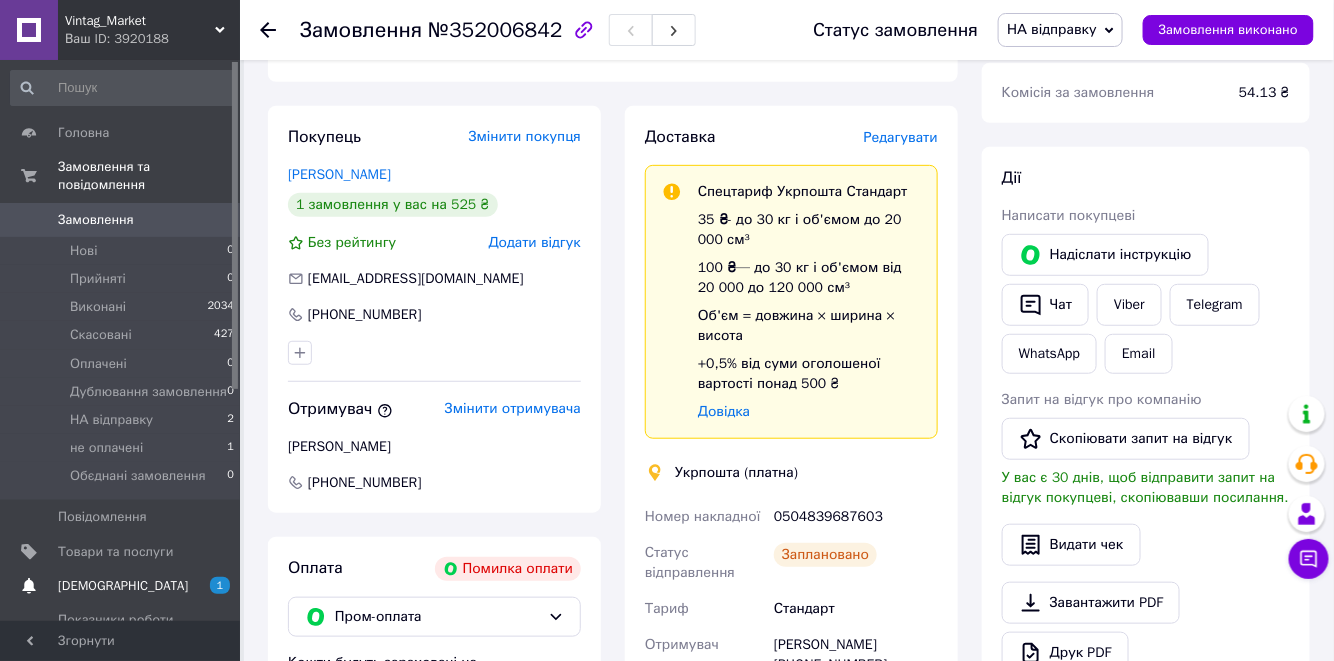 click on "[DEMOGRAPHIC_DATA]" at bounding box center [121, 586] 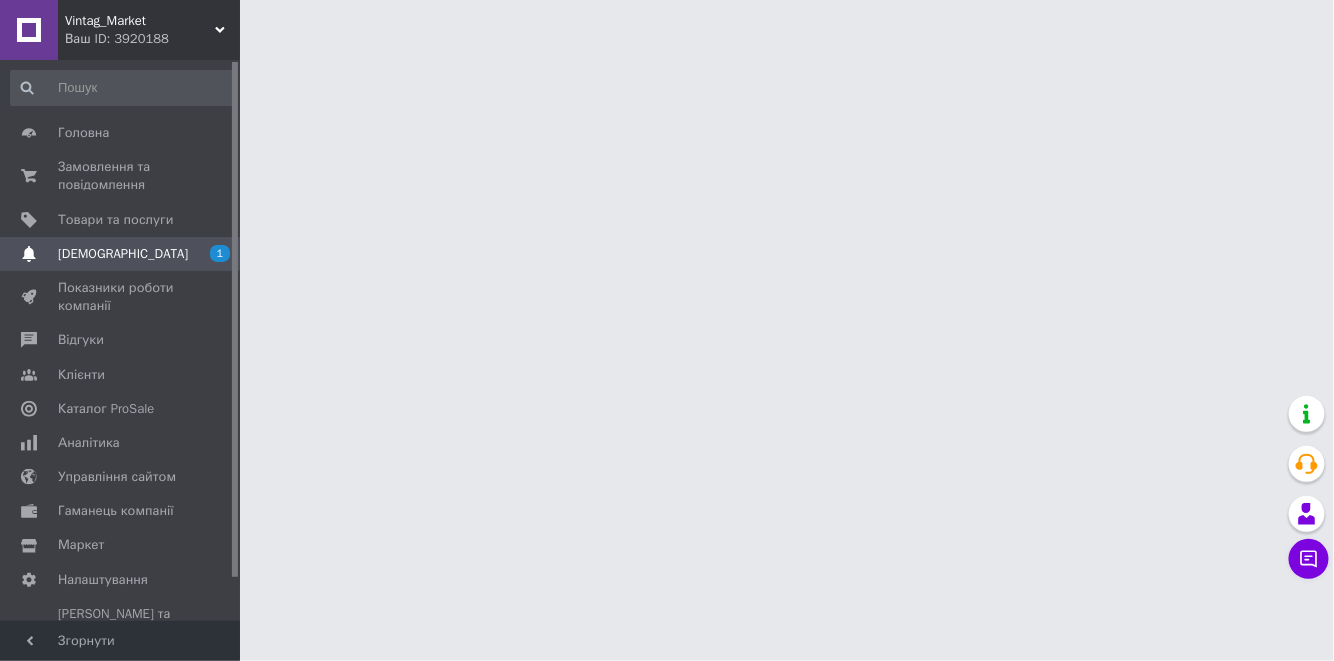 scroll, scrollTop: 0, scrollLeft: 0, axis: both 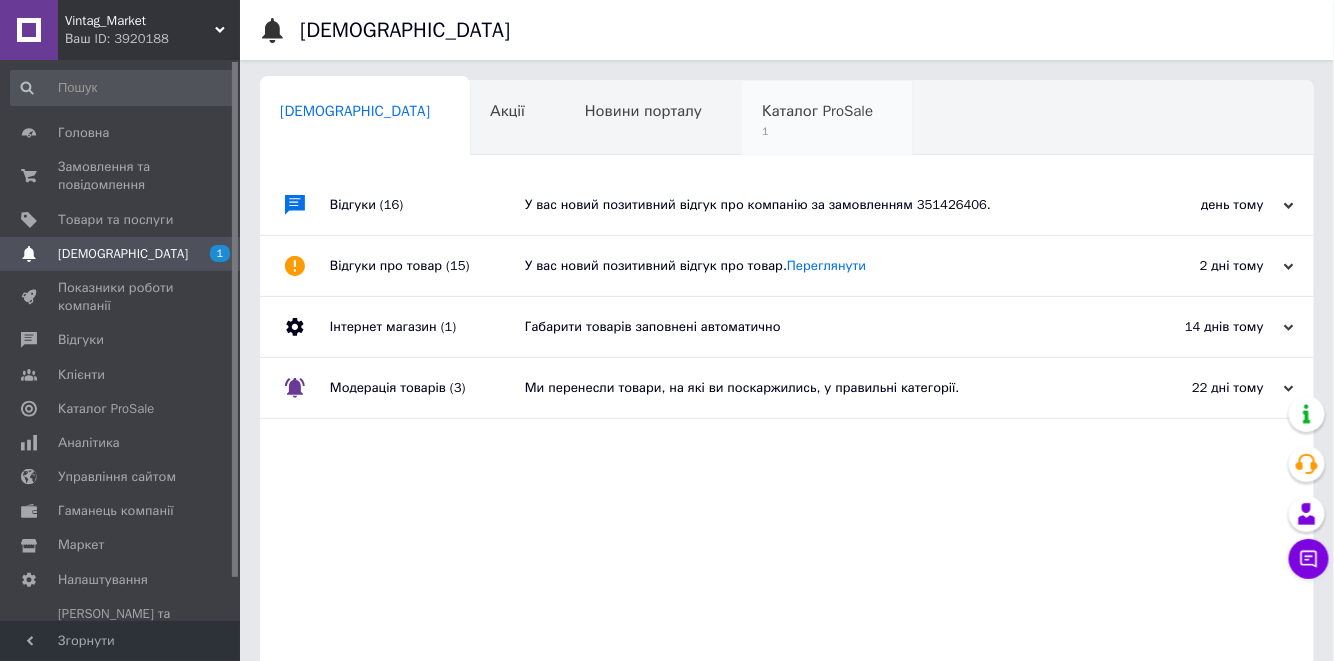 click on "Каталог ProSale" at bounding box center (817, 111) 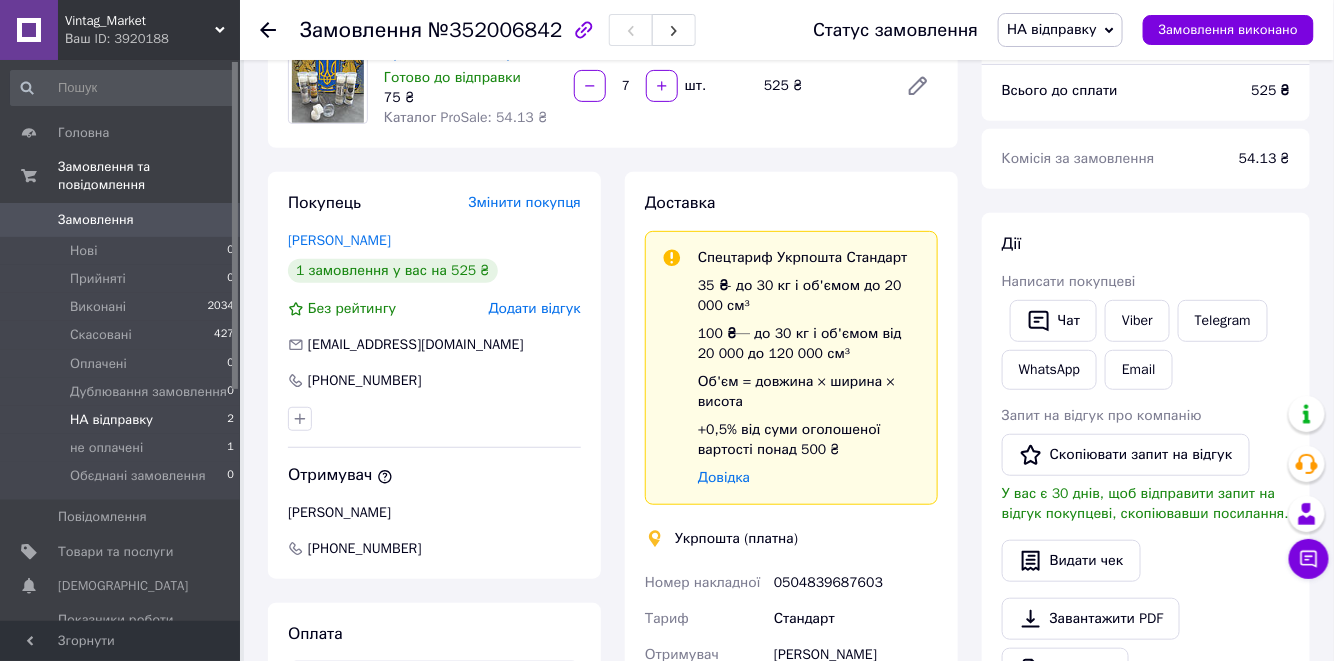 scroll, scrollTop: 218, scrollLeft: 0, axis: vertical 